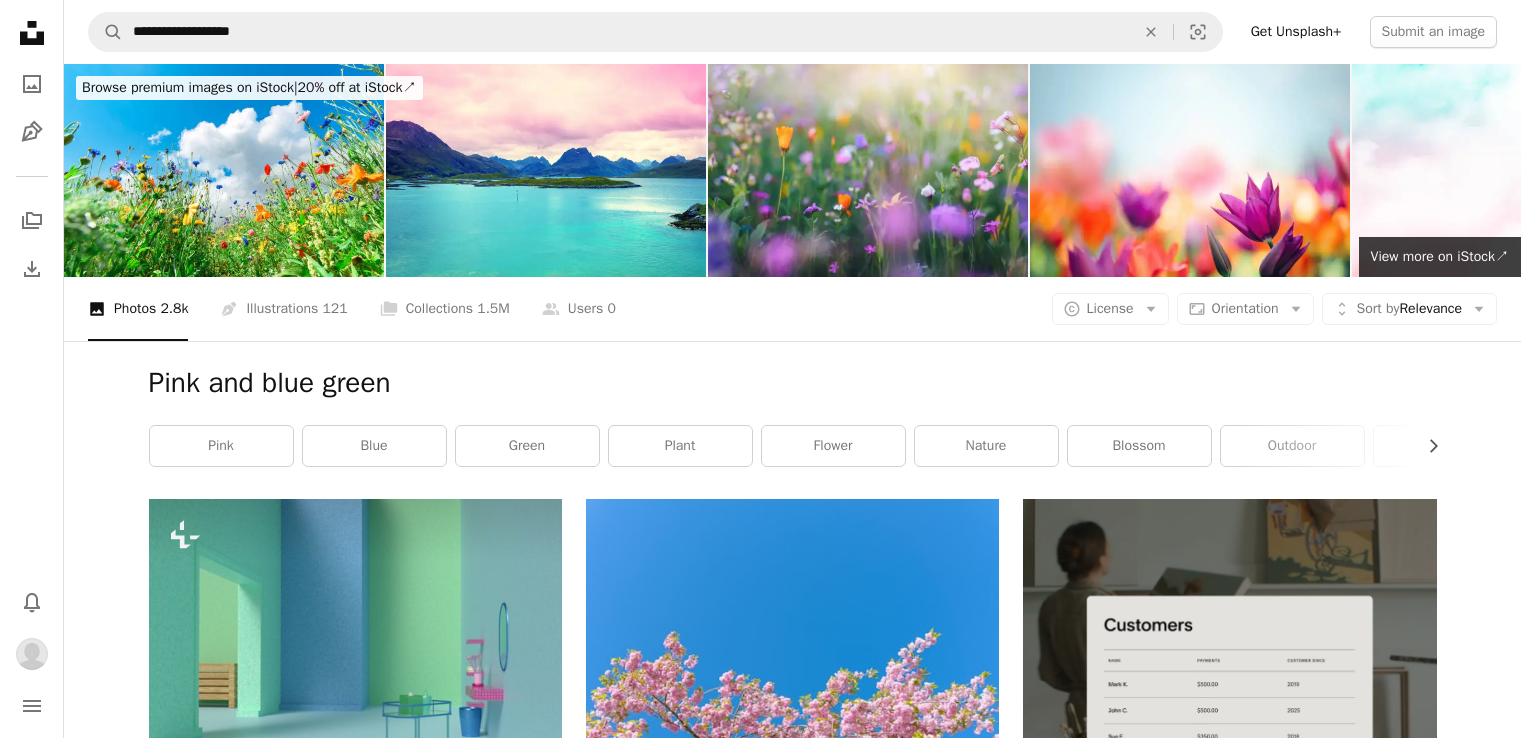 scroll, scrollTop: 22600, scrollLeft: 0, axis: vertical 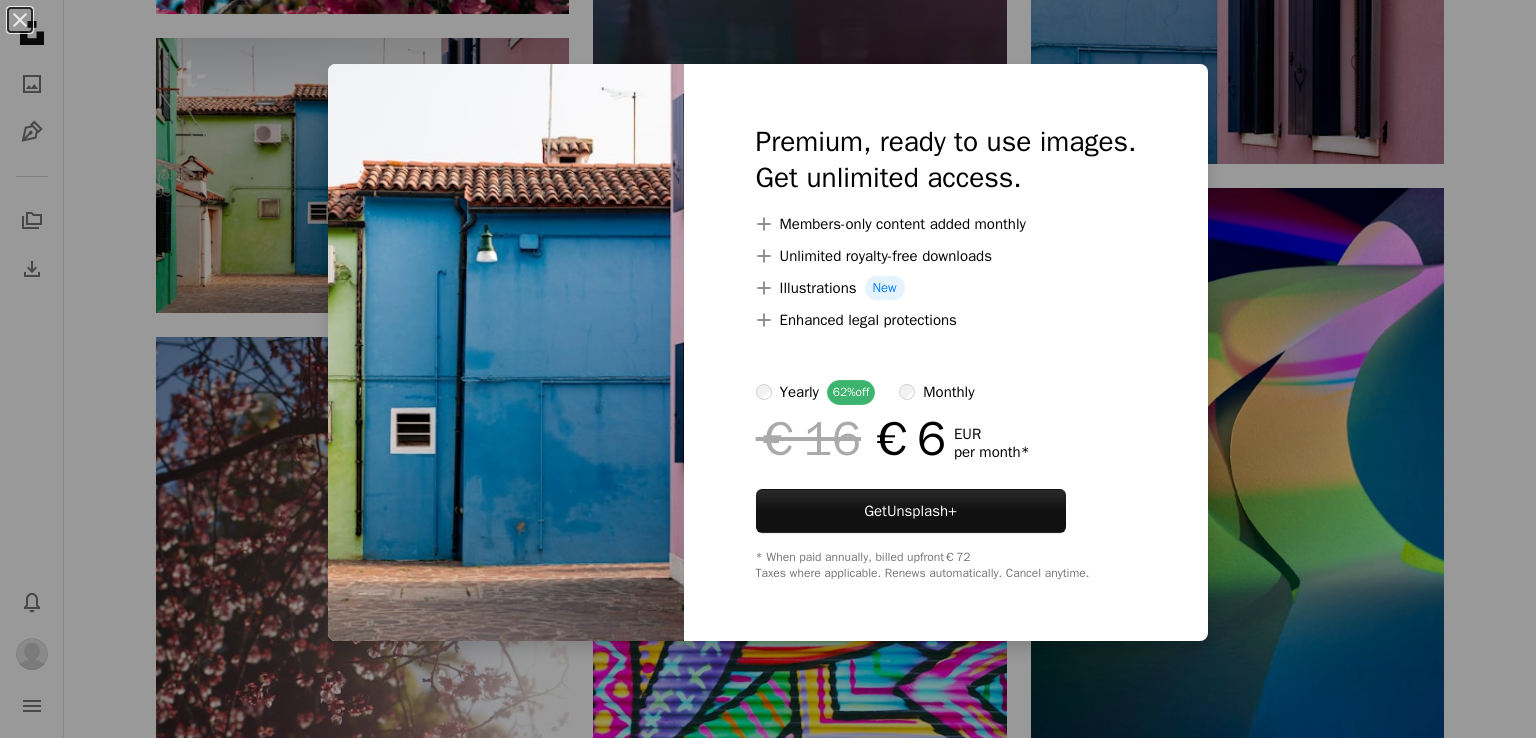 click on "An X shape Premium, ready to use images. Get unlimited access. A plus sign Members-only content added monthly A plus sign Unlimited royalty-free downloads A plus sign Illustrations  New A plus sign Enhanced legal protections yearly 62%  off monthly €16   €6 EUR per month * Get  Unsplash+ * When paid annually, billed upfront  €72 Taxes where applicable. Renews automatically. Cancel anytime." at bounding box center [768, 369] 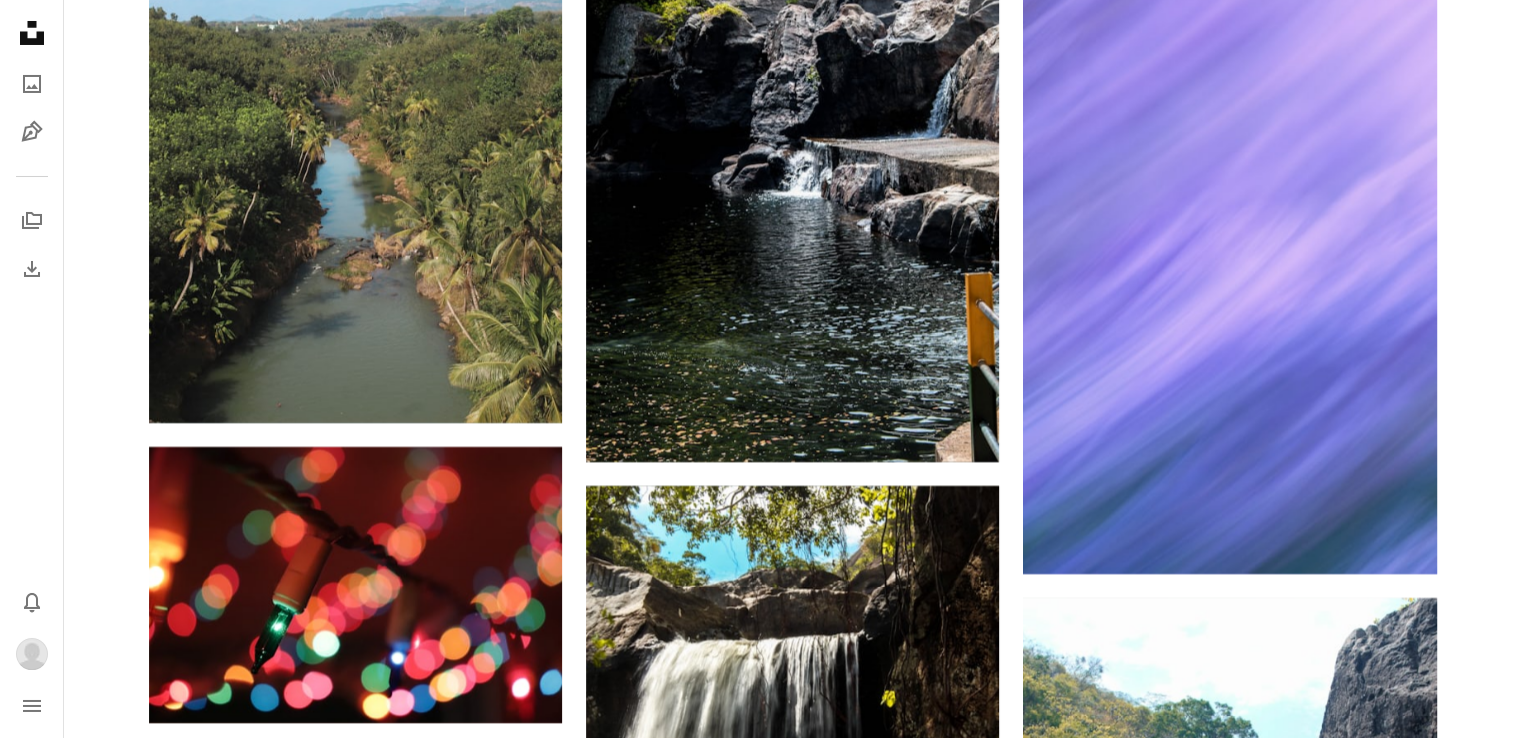 scroll, scrollTop: 98599, scrollLeft: 0, axis: vertical 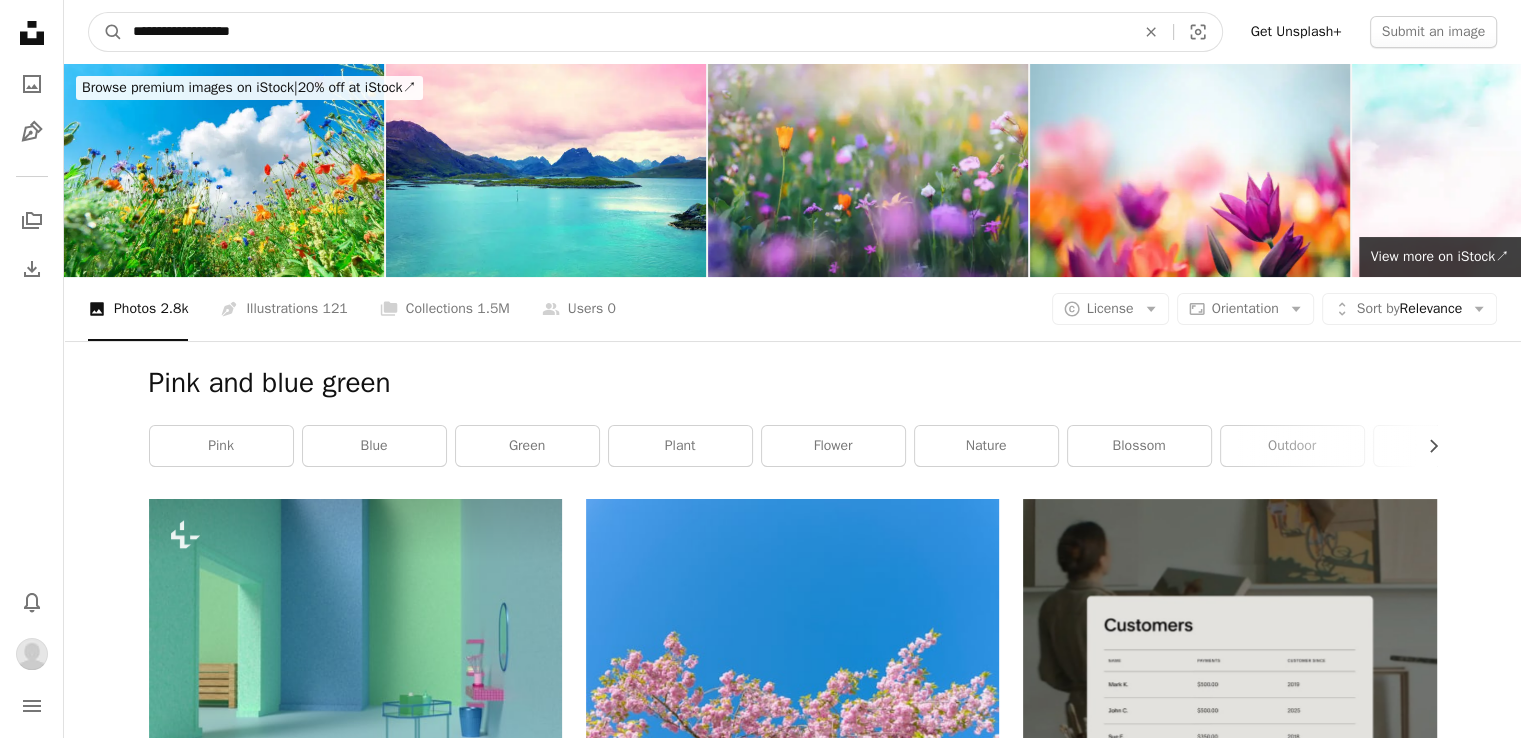 click on "**********" at bounding box center (626, 32) 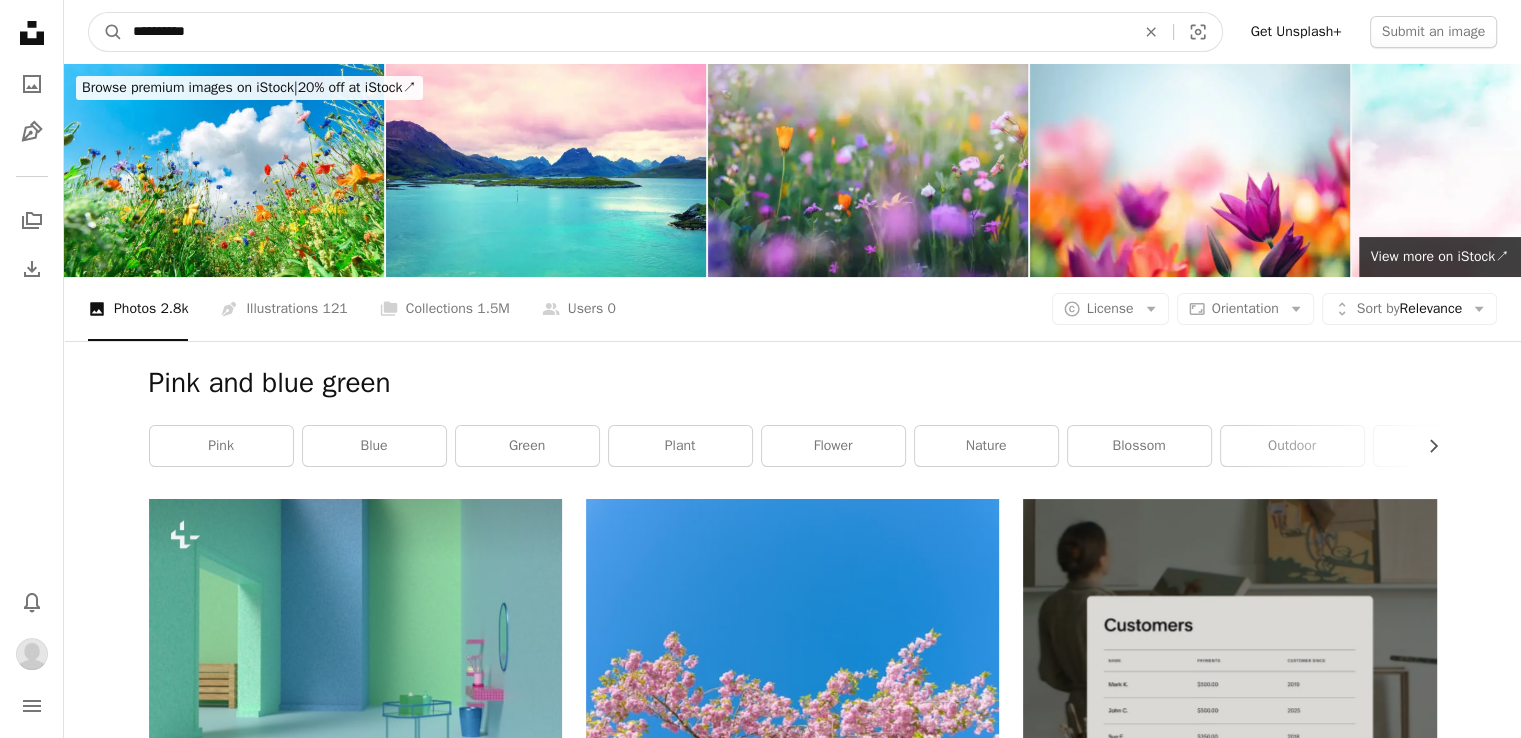 type on "**********" 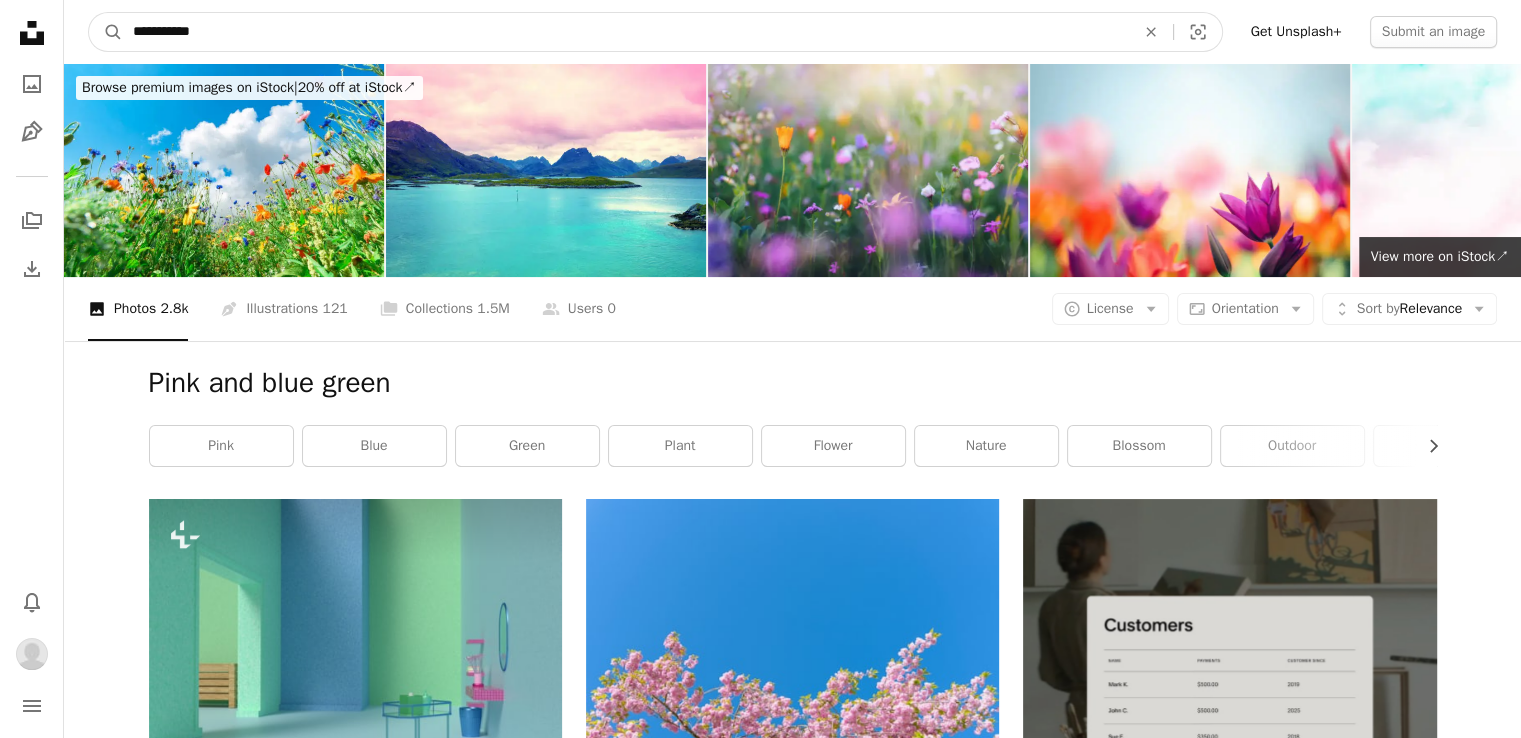 click on "A magnifying glass" at bounding box center [106, 32] 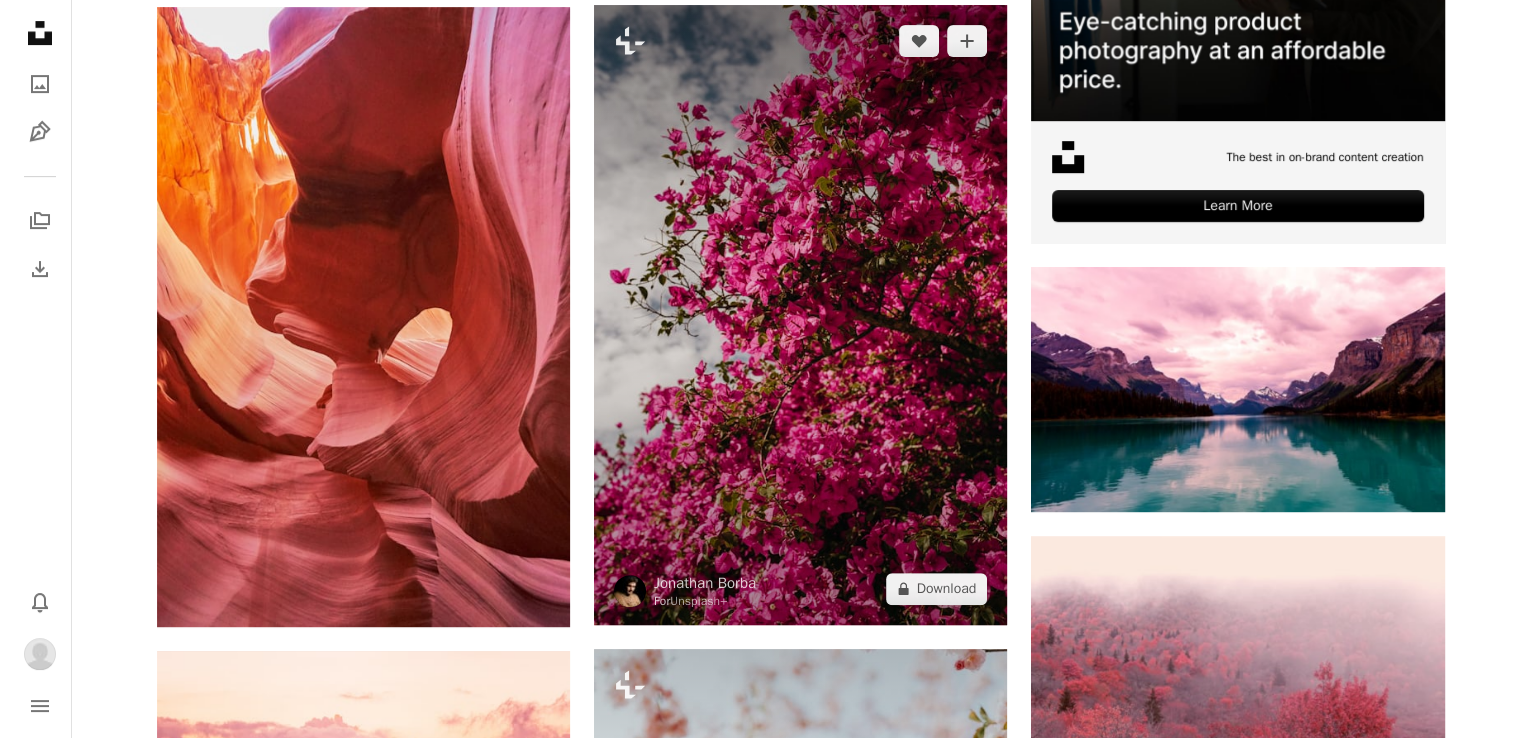 scroll, scrollTop: 800, scrollLeft: 0, axis: vertical 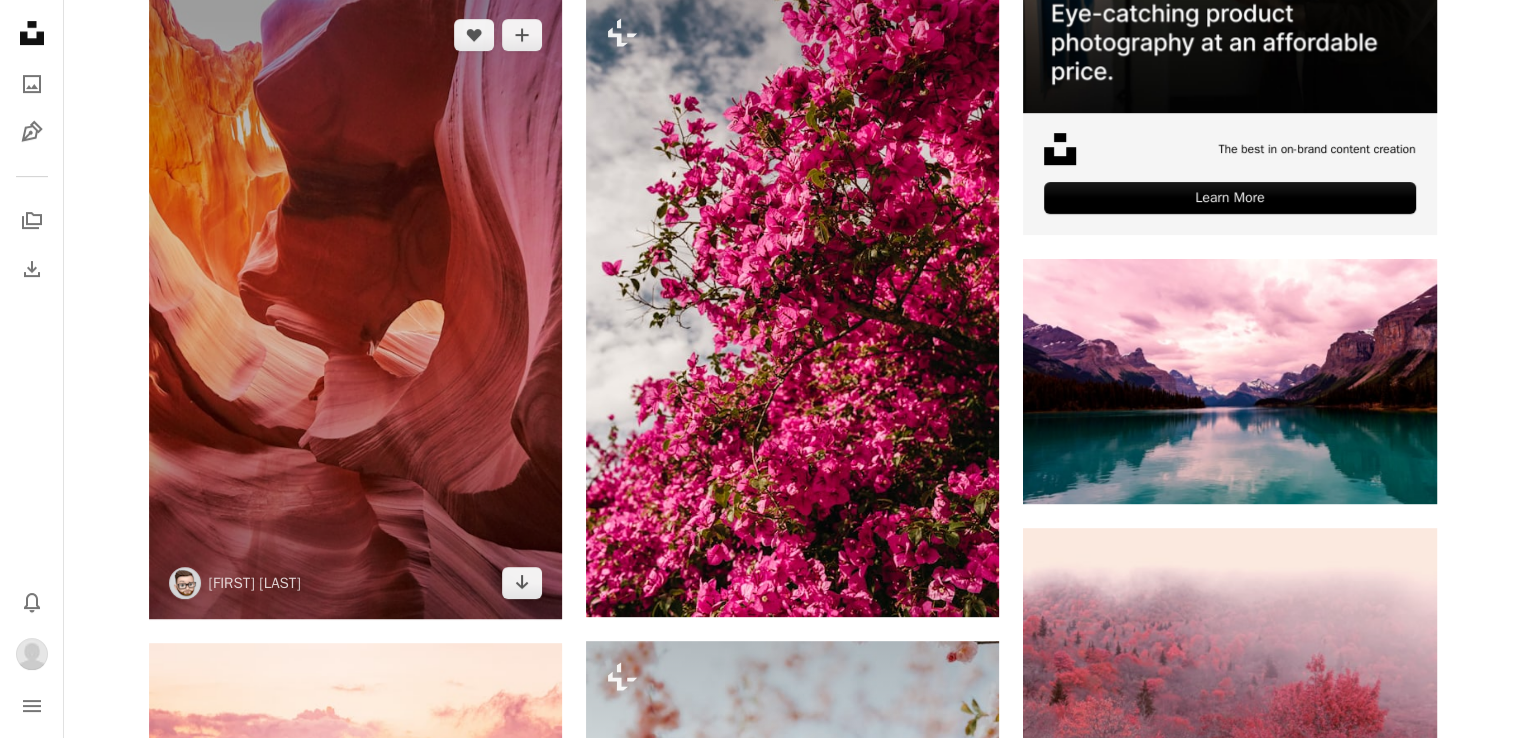 click at bounding box center [355, 309] 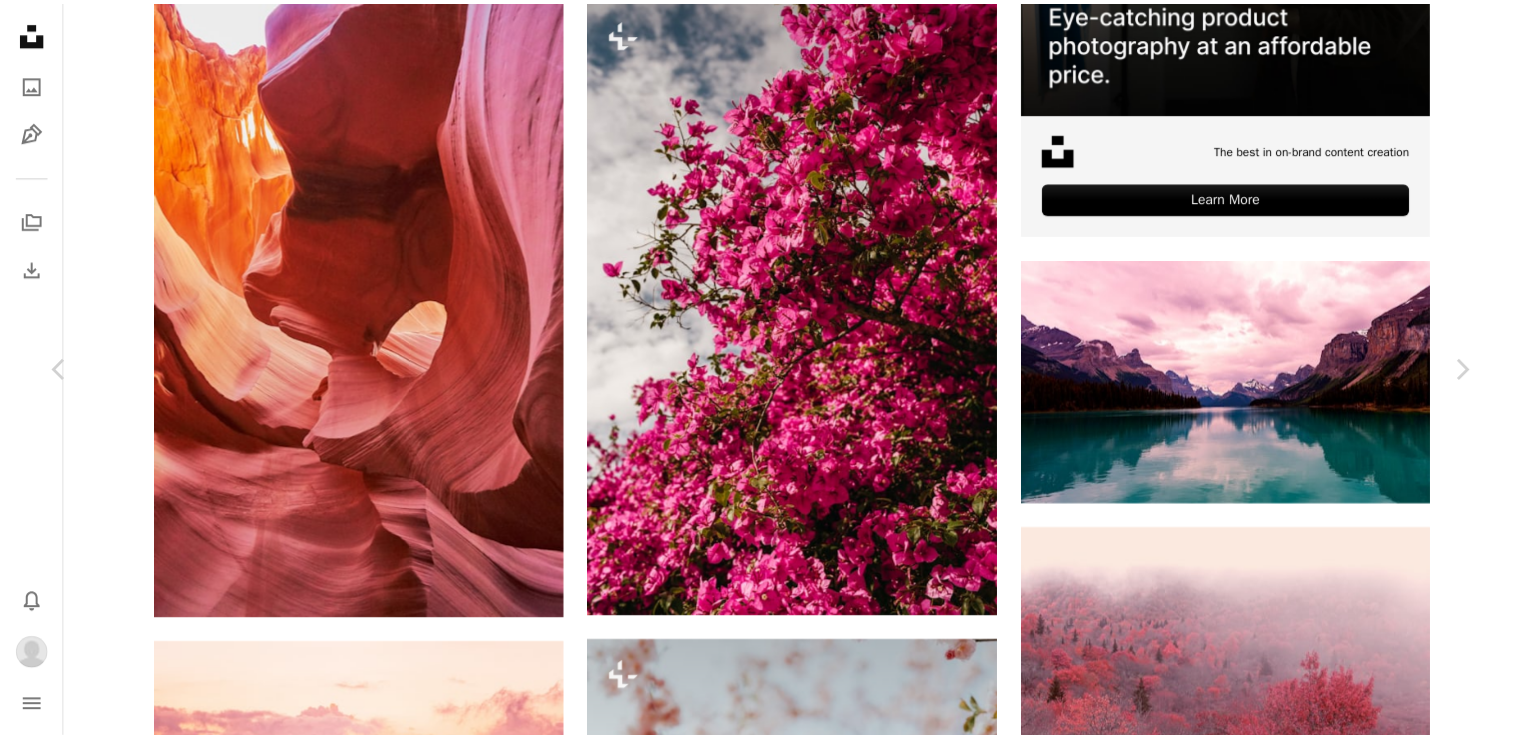 scroll, scrollTop: 0, scrollLeft: 0, axis: both 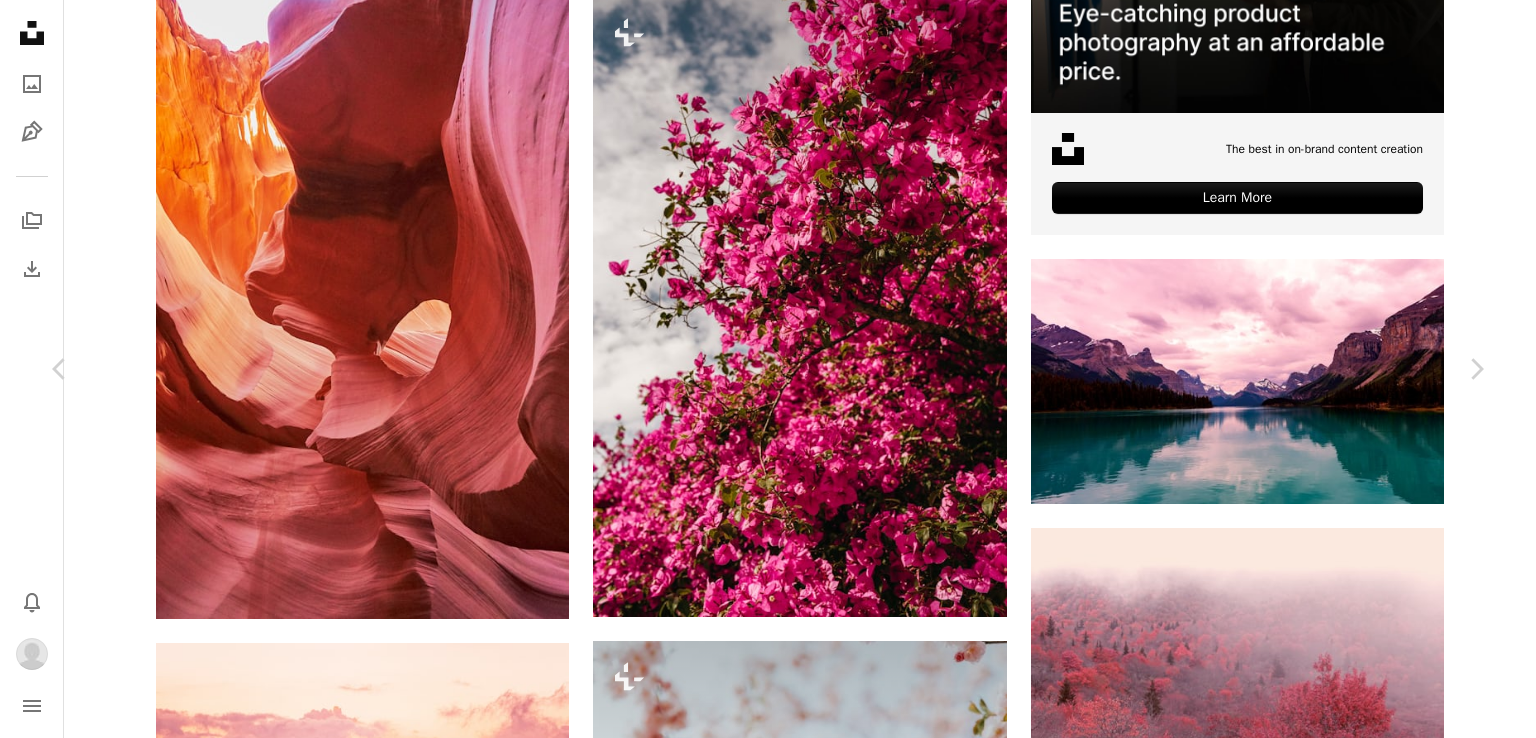 click on "Download" at bounding box center [1301, 4113] 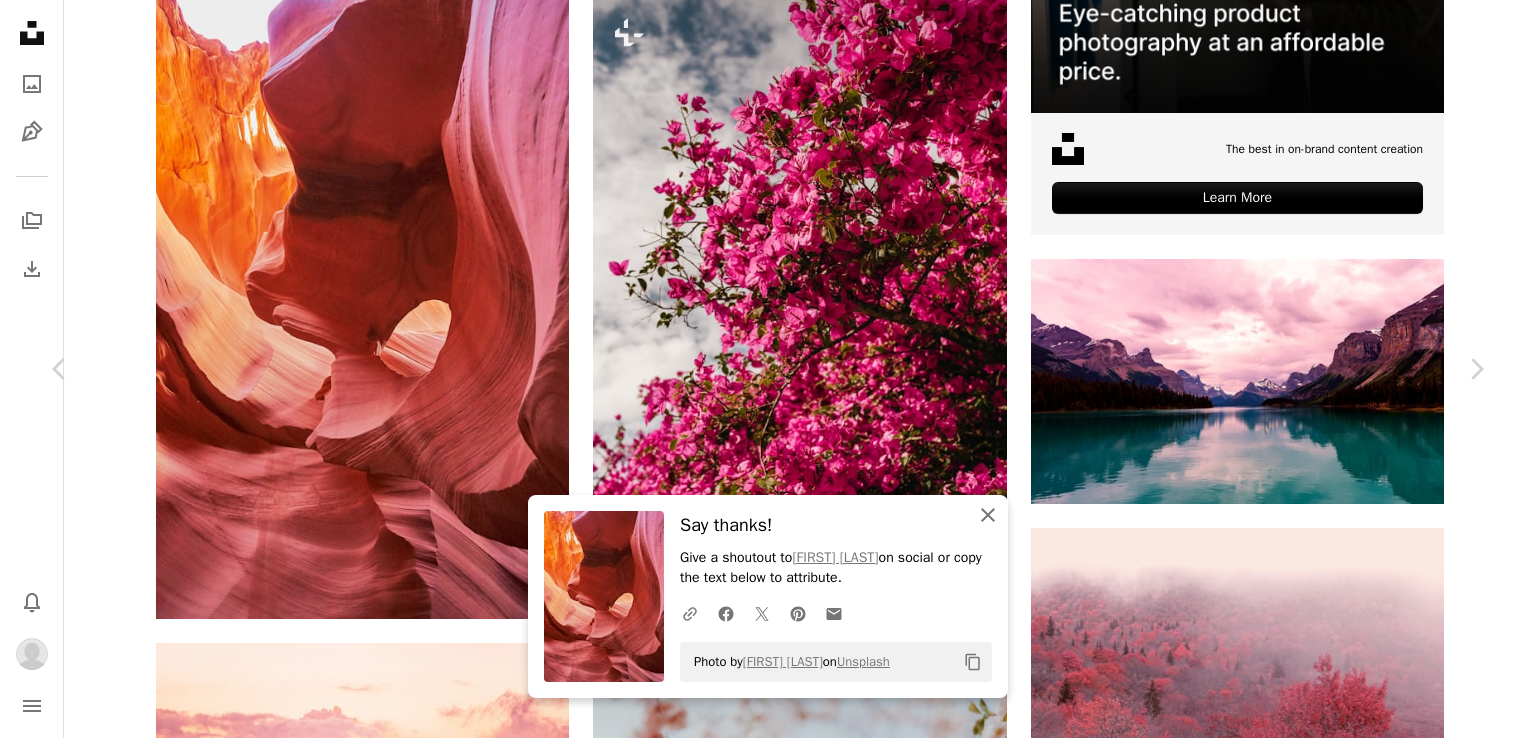 click on "An X shape" 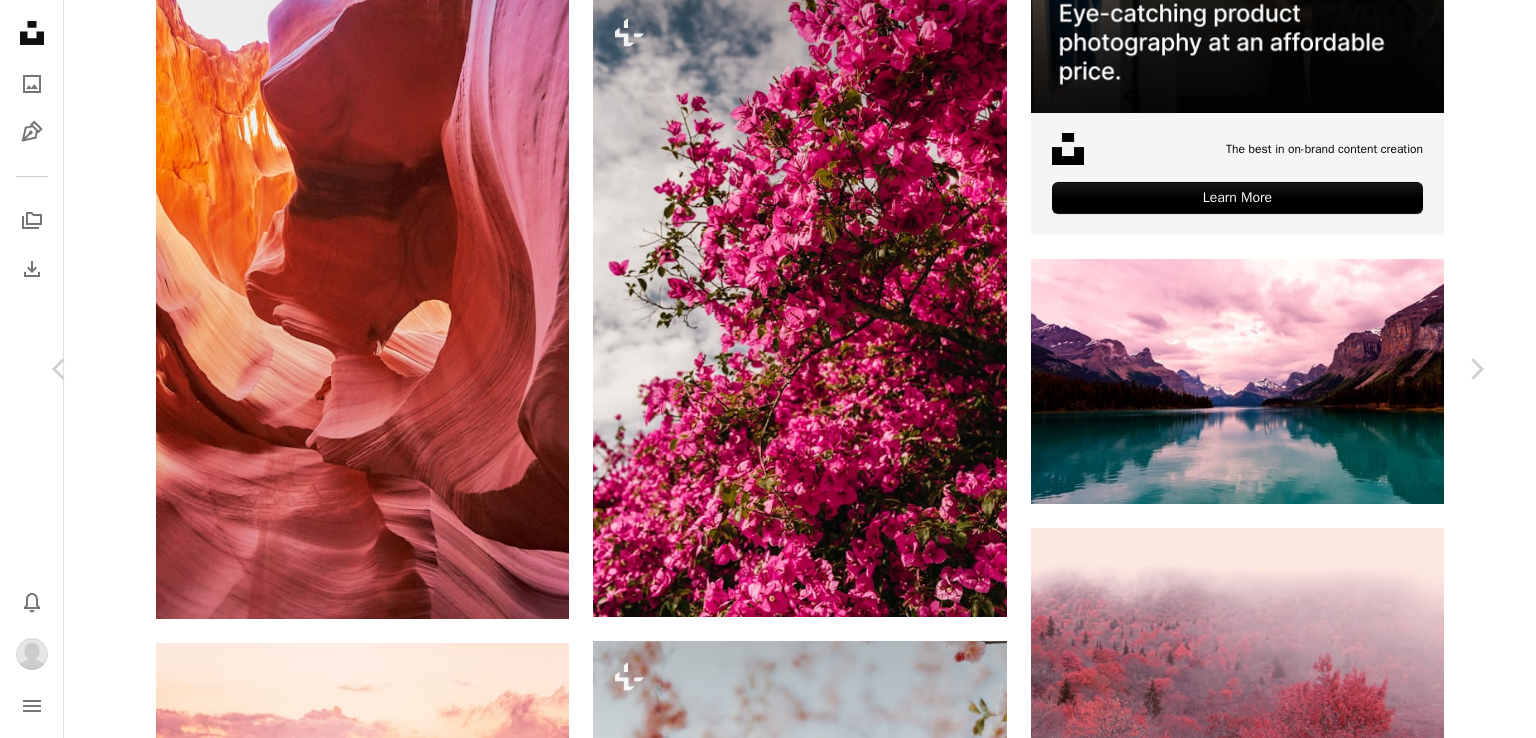 click on "An X shape" at bounding box center [20, 20] 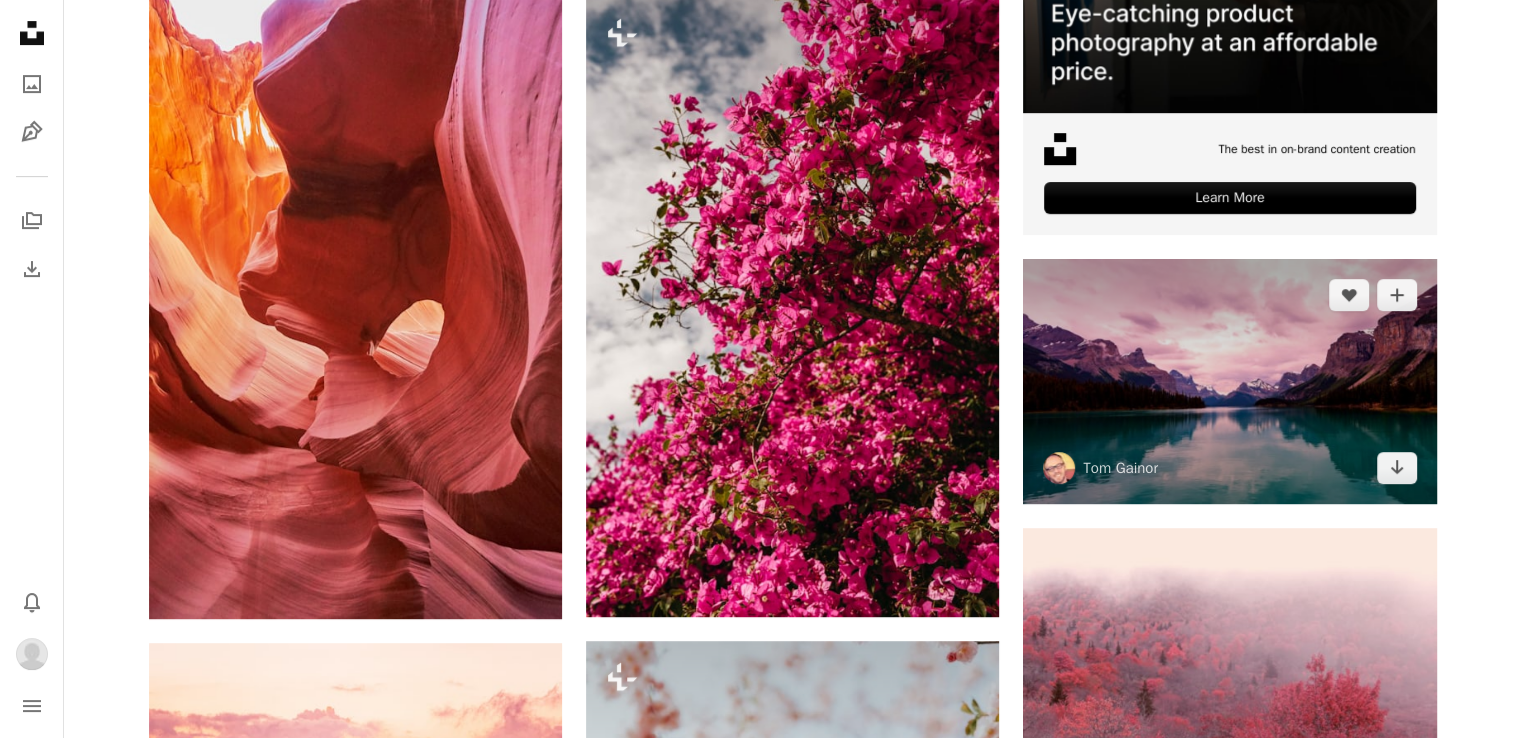 click at bounding box center [1229, 381] 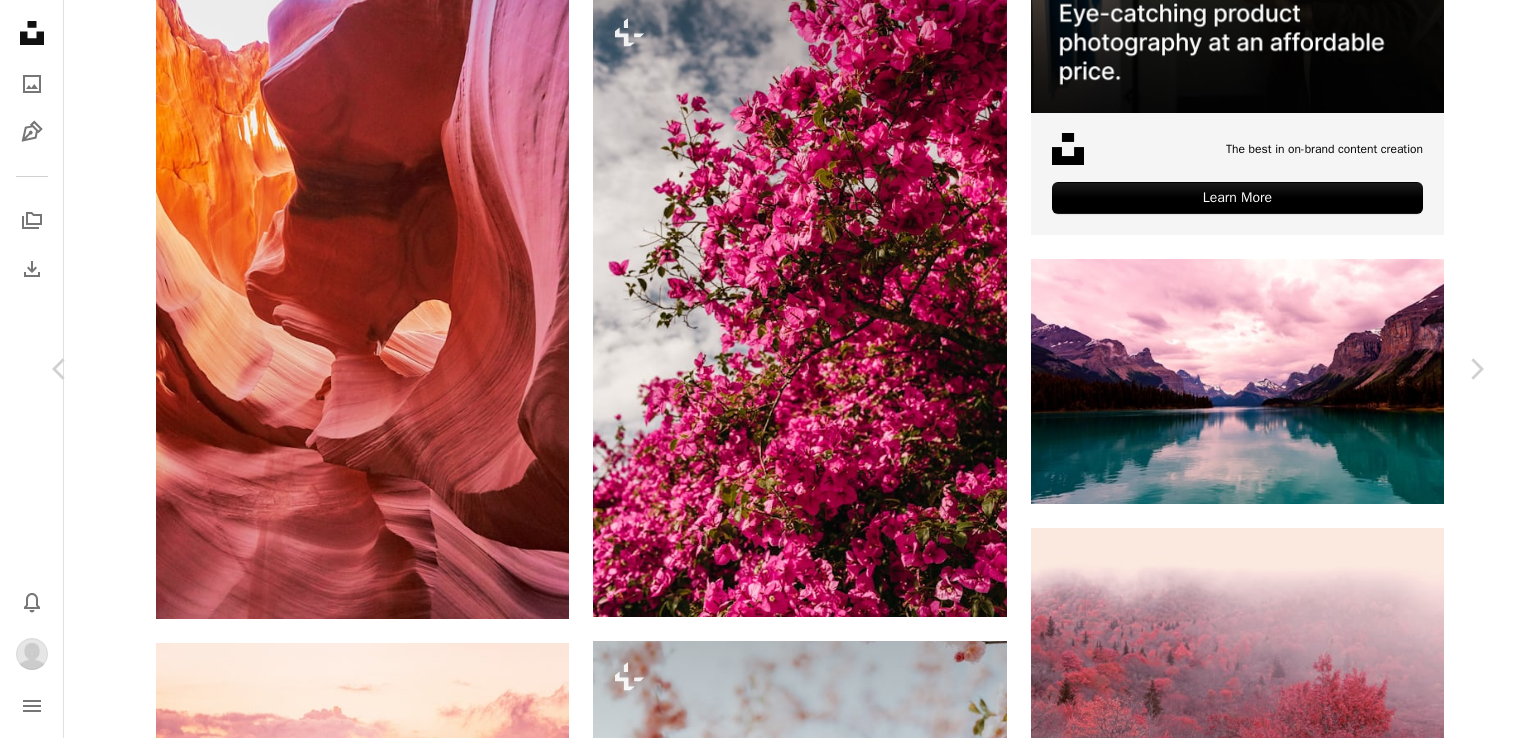 click on "Download" at bounding box center [1301, 4113] 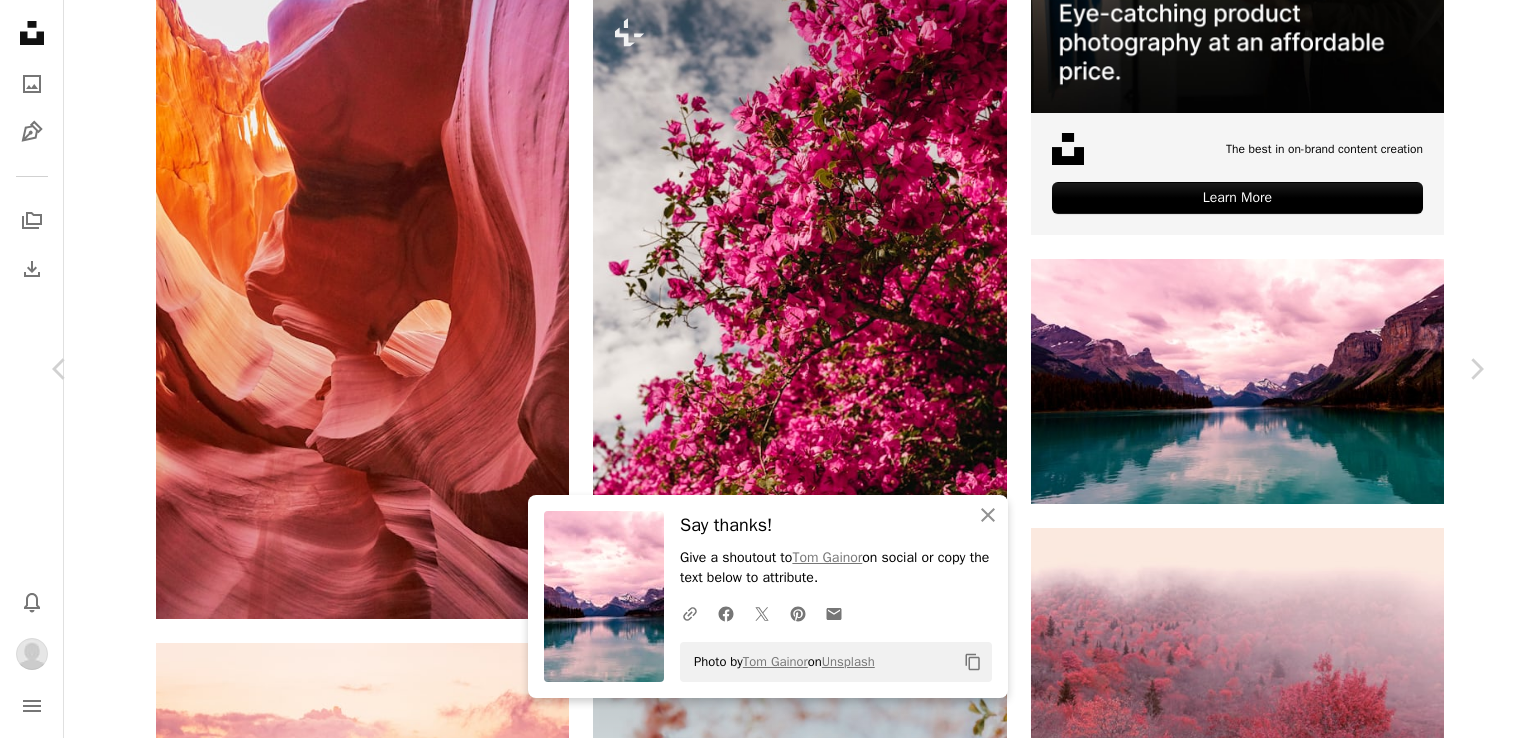 click on "An X shape" at bounding box center (20, 20) 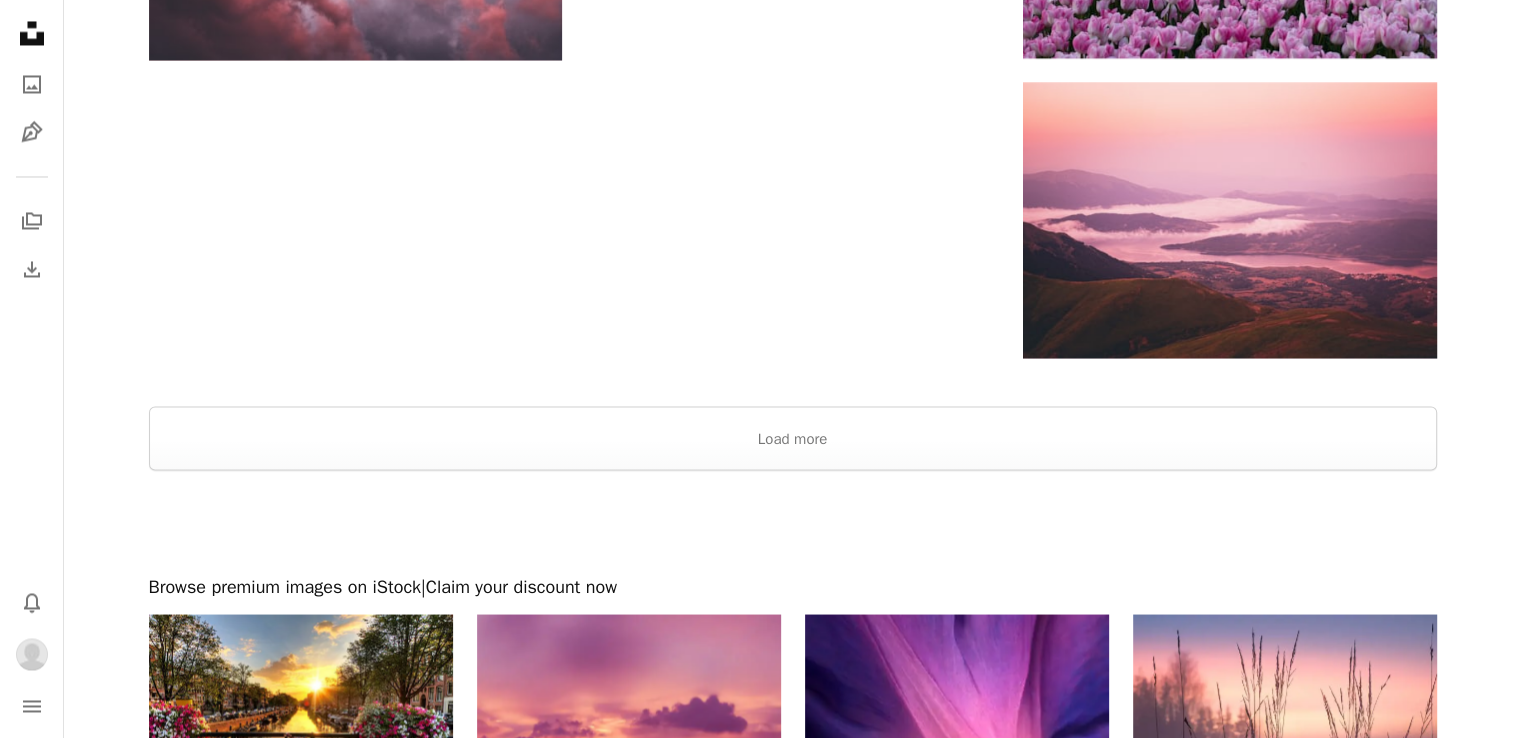 scroll, scrollTop: 3600, scrollLeft: 0, axis: vertical 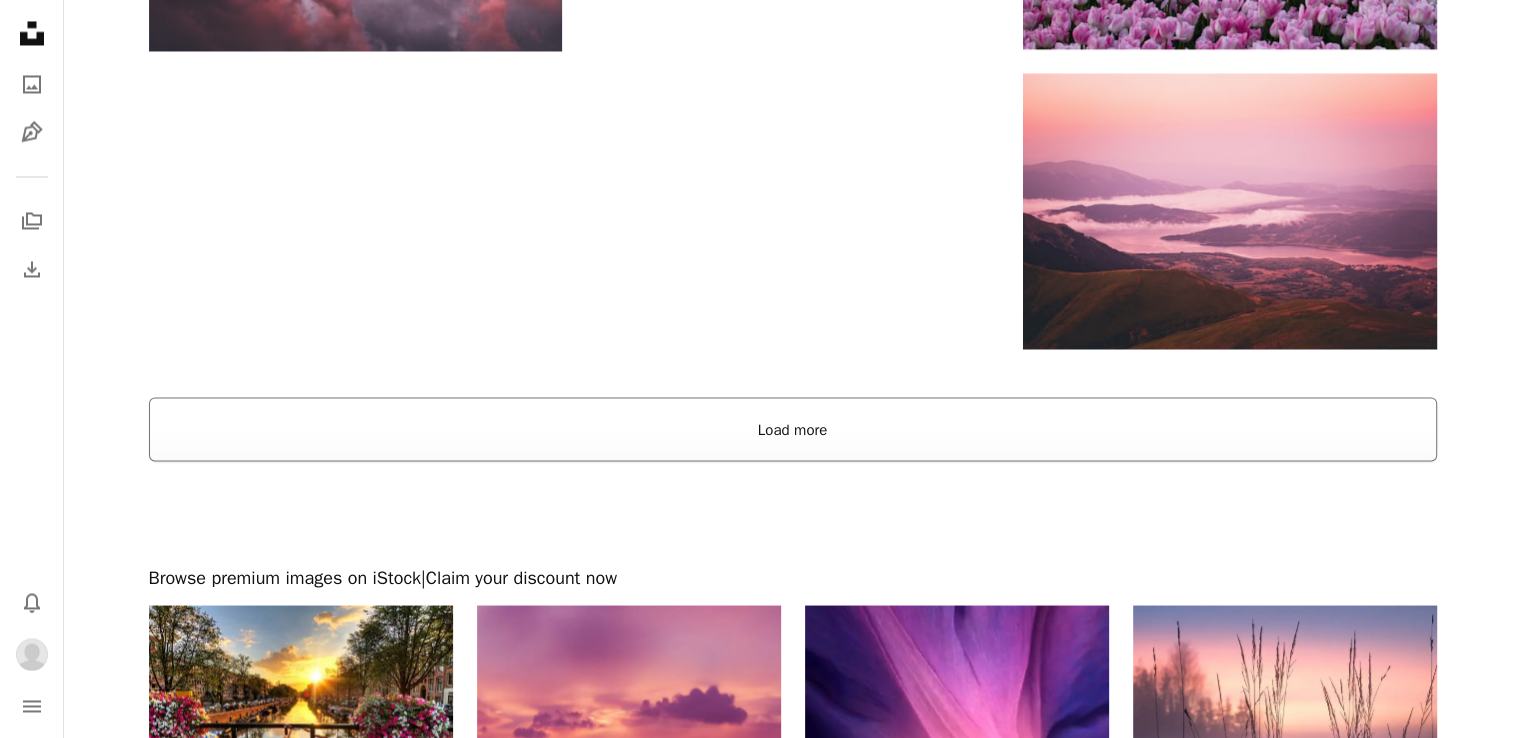 click on "Load more" at bounding box center (793, 429) 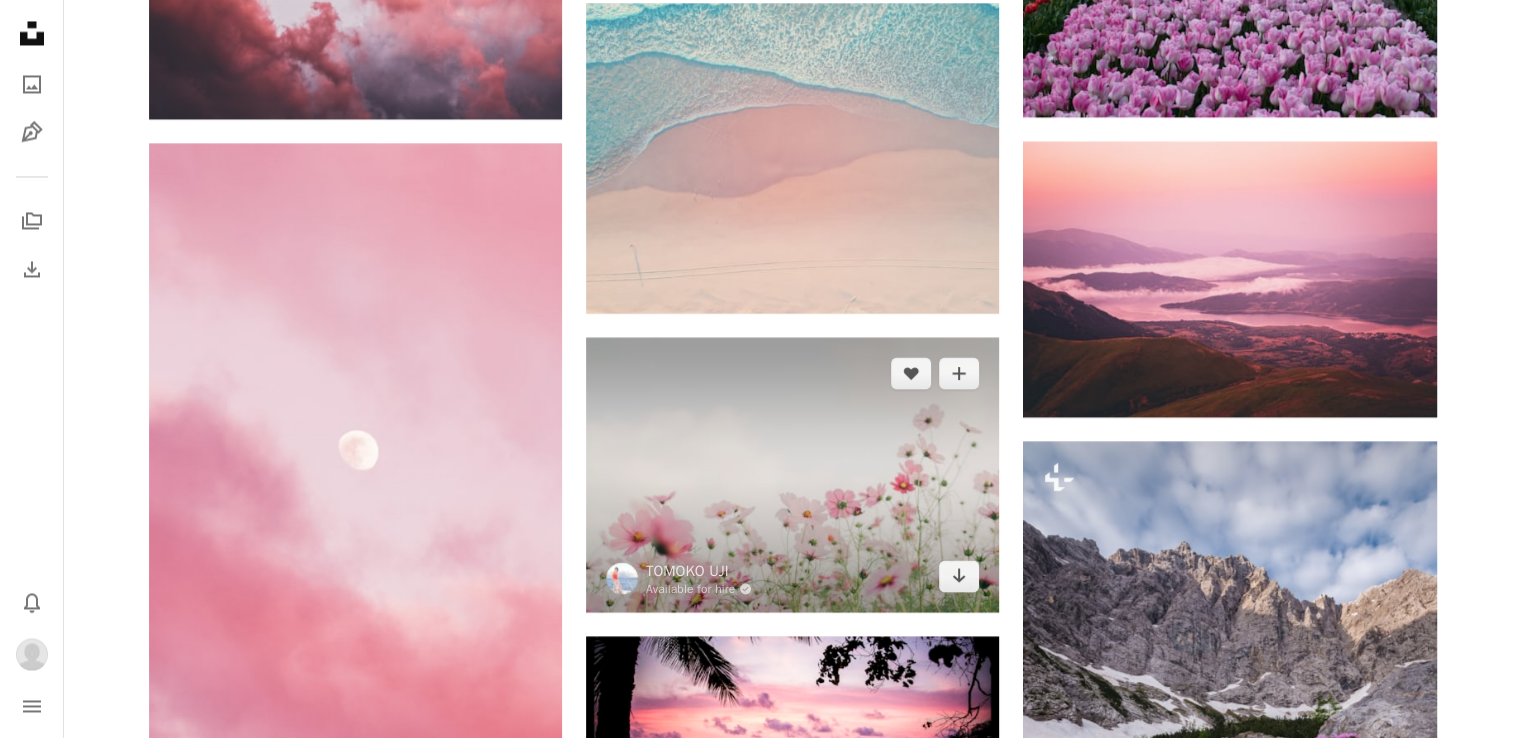 scroll, scrollTop: 3500, scrollLeft: 0, axis: vertical 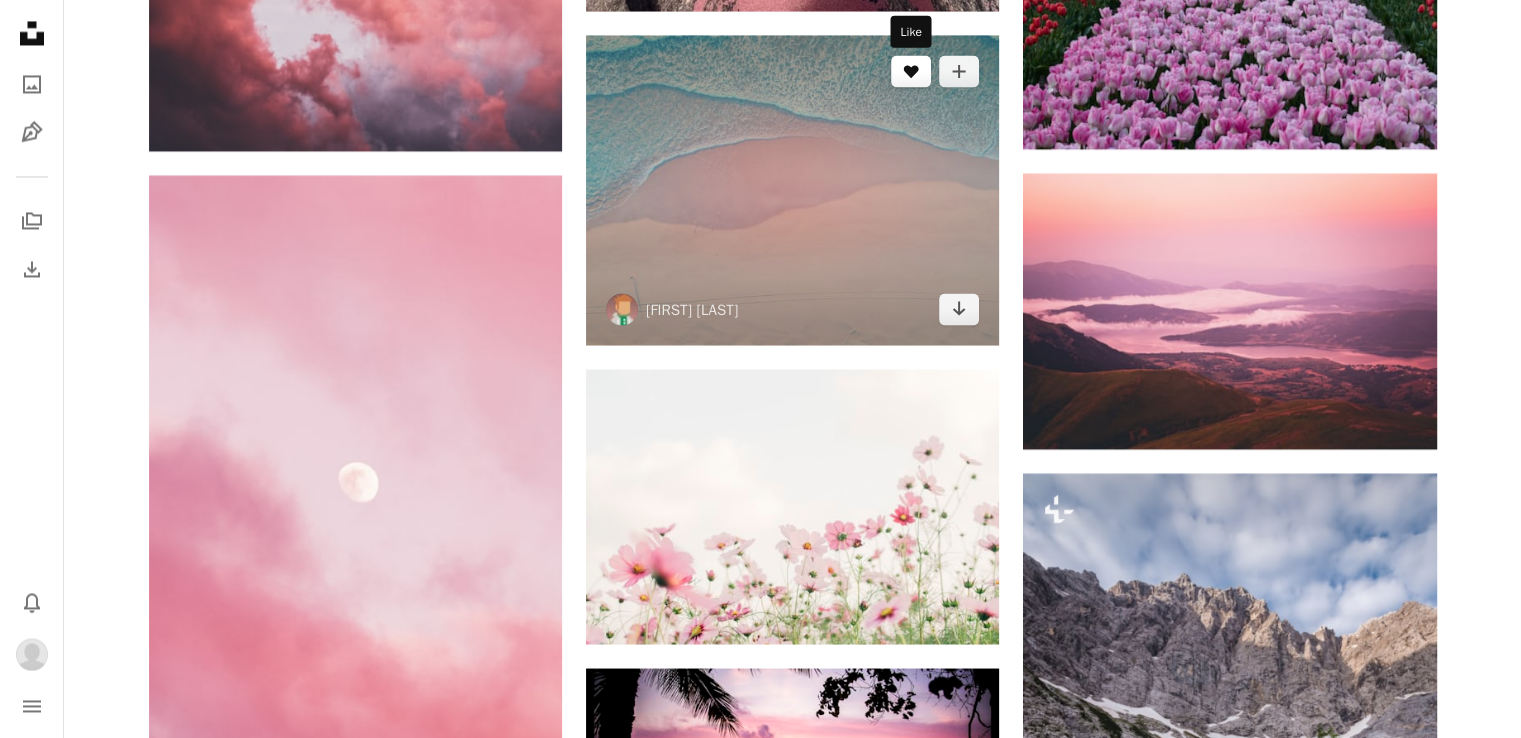 click on "A heart" at bounding box center [911, 71] 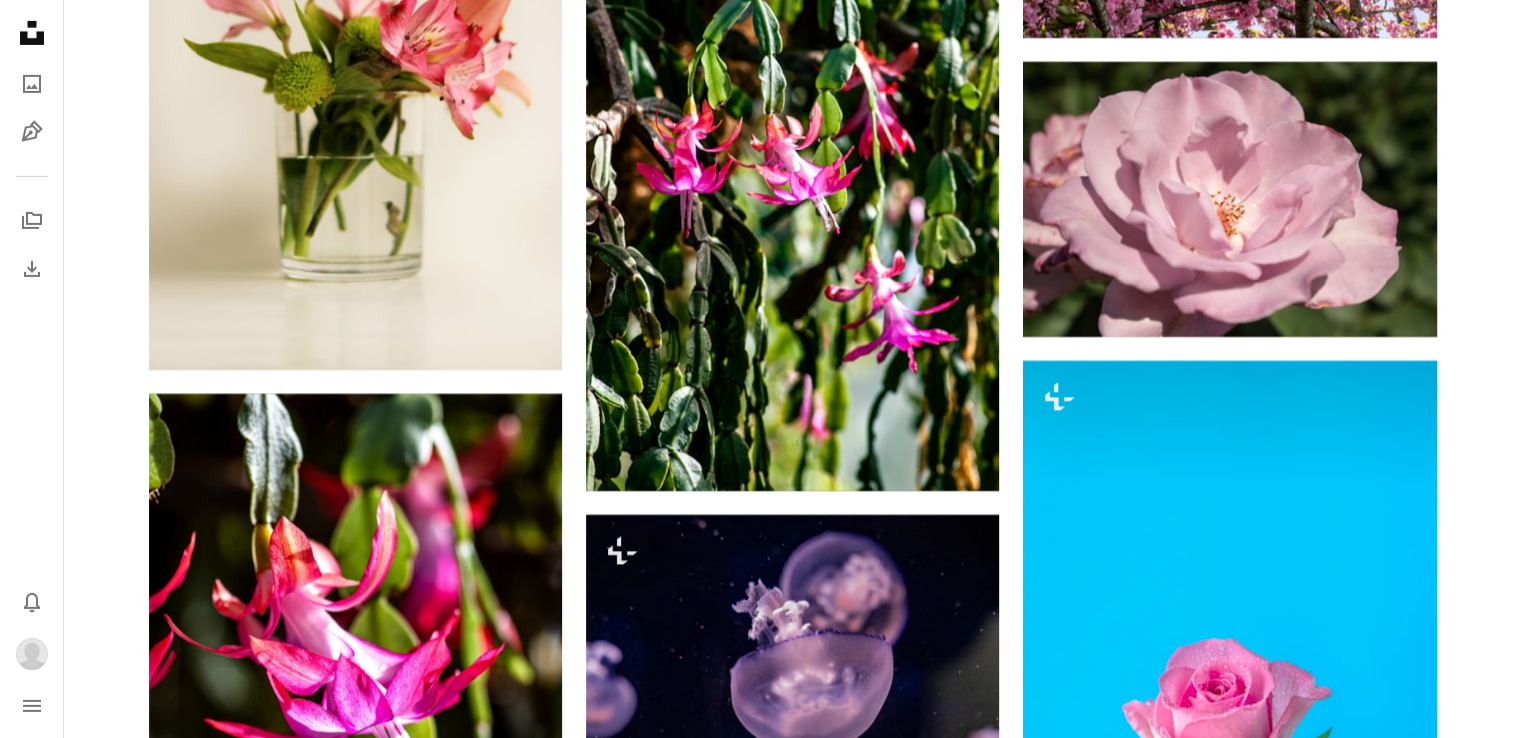 scroll, scrollTop: 51900, scrollLeft: 0, axis: vertical 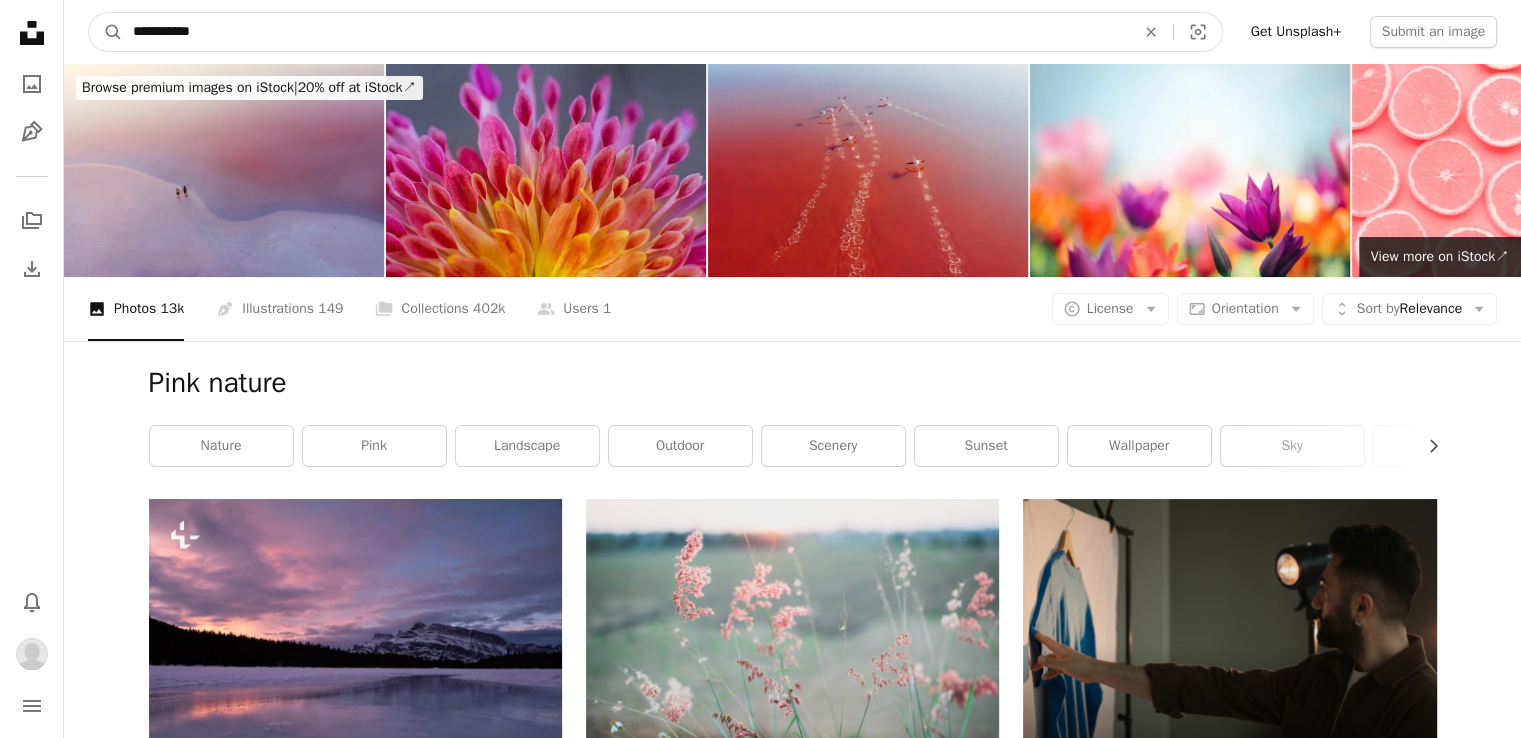 click on "**********" at bounding box center (626, 32) 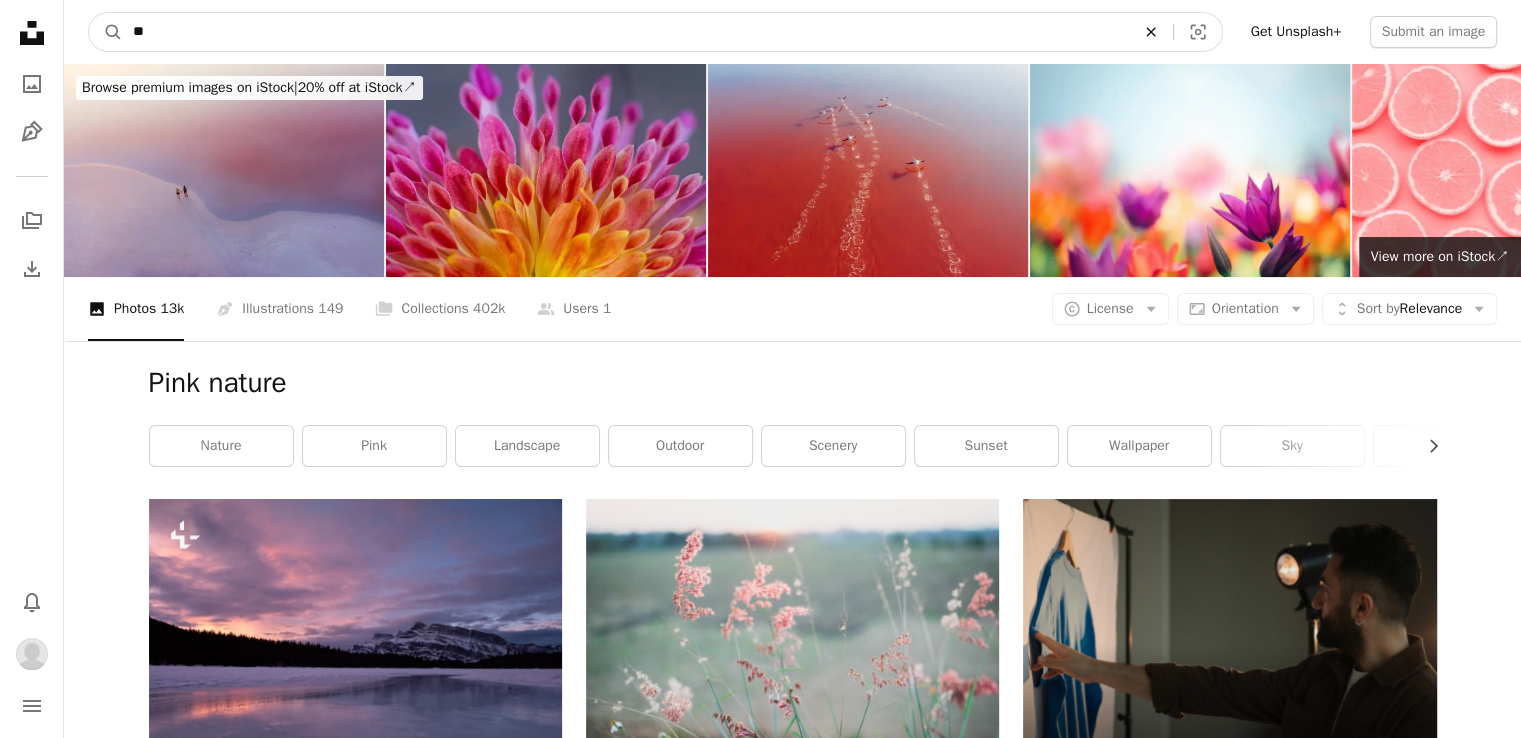 type on "*" 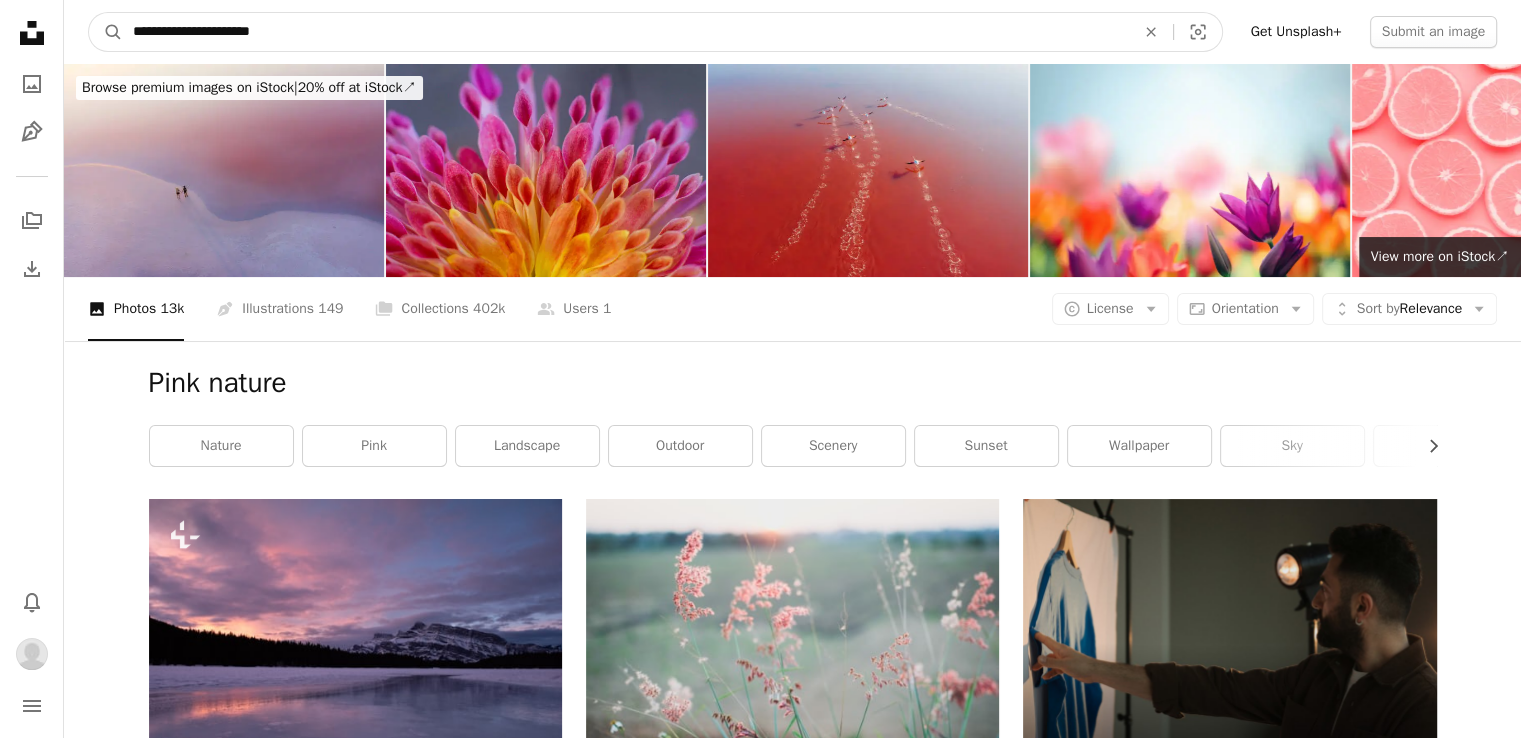 type on "**********" 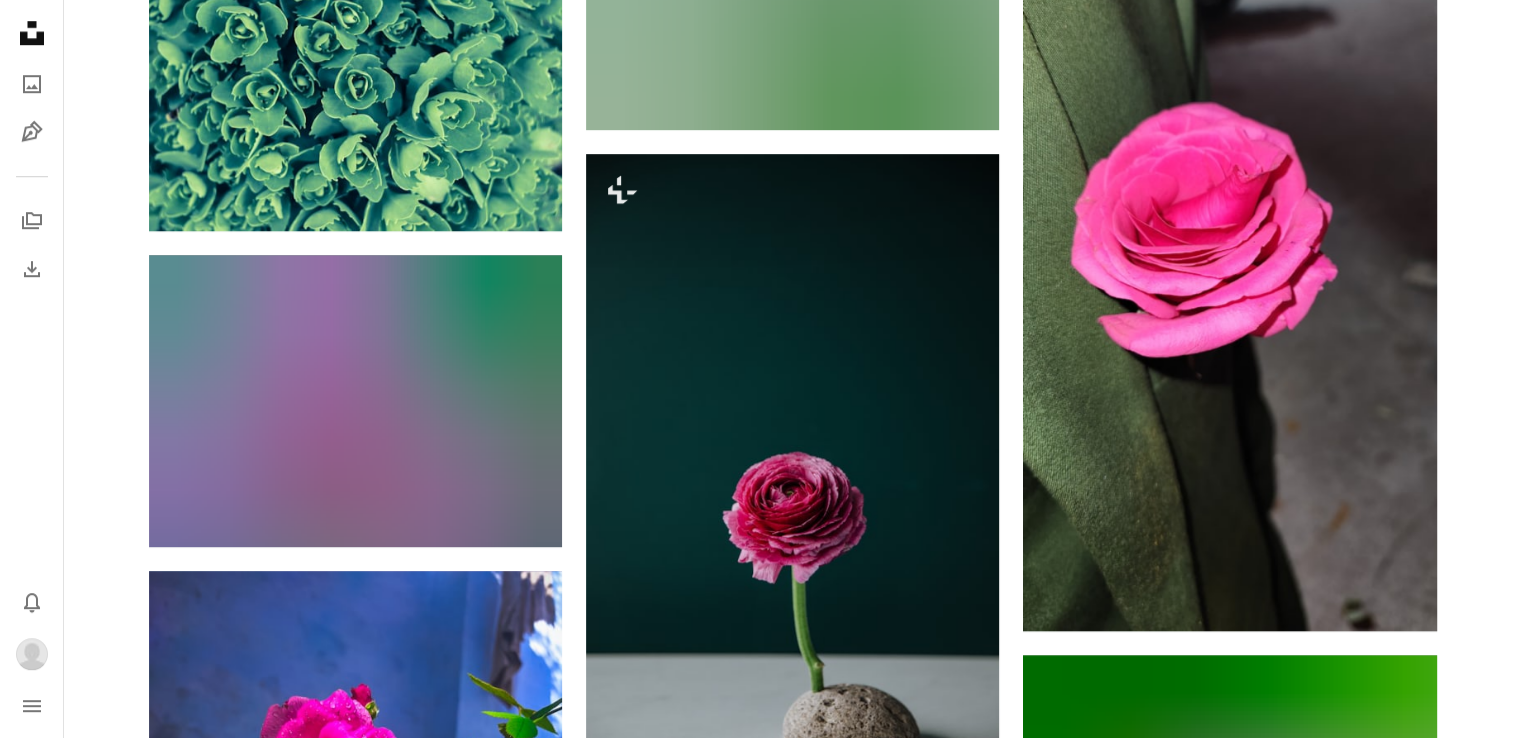 scroll, scrollTop: 1500, scrollLeft: 0, axis: vertical 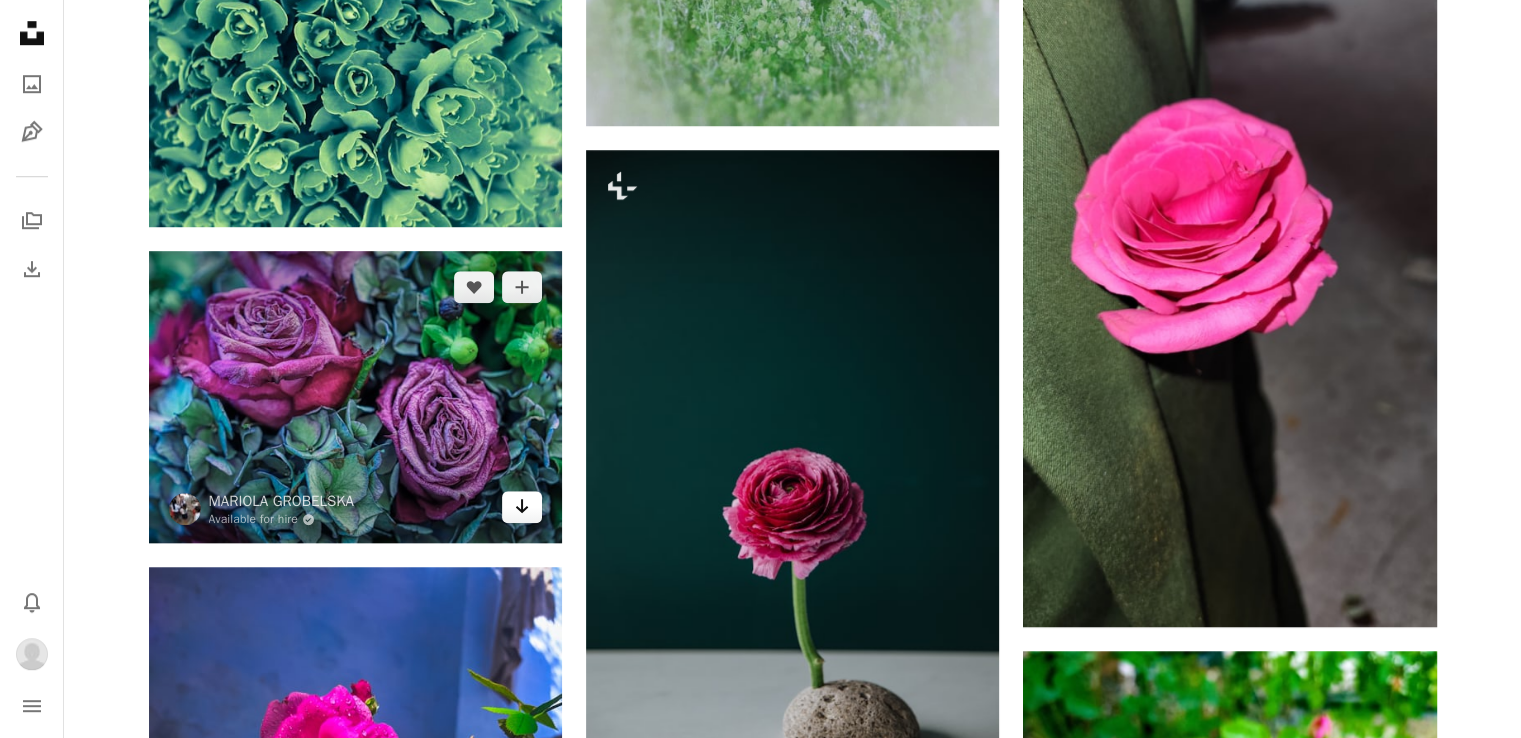 click on "Arrow pointing down" 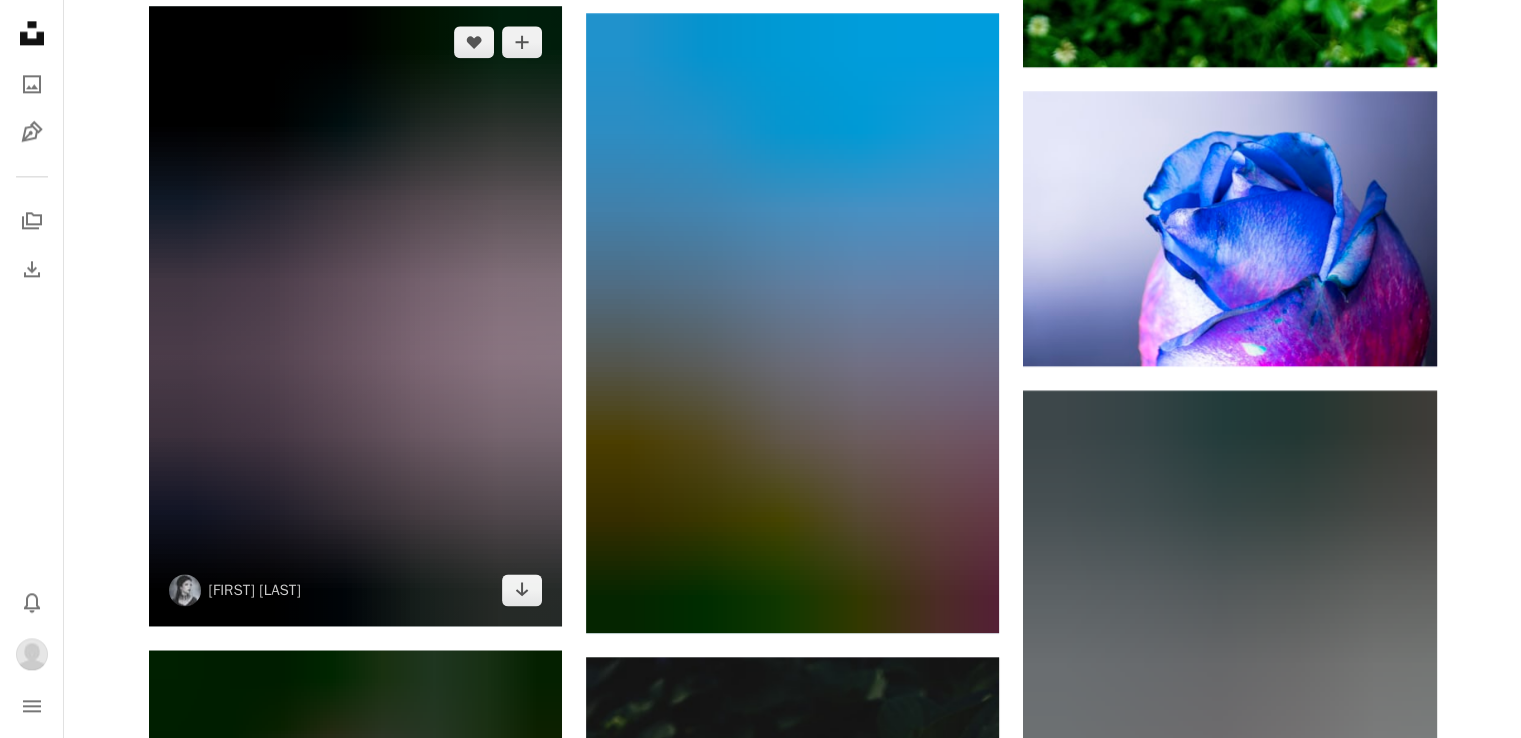scroll, scrollTop: 2600, scrollLeft: 0, axis: vertical 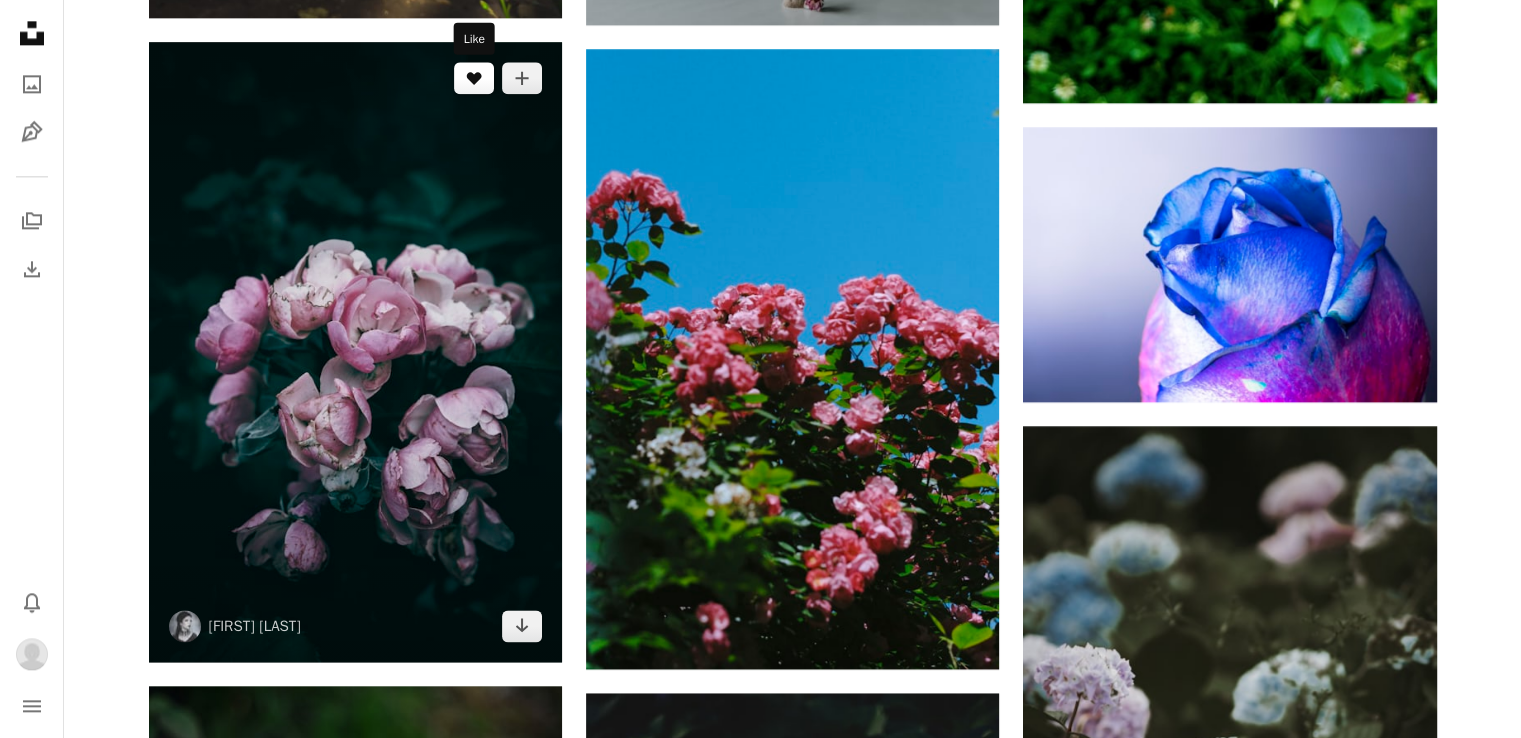 click on "A heart" 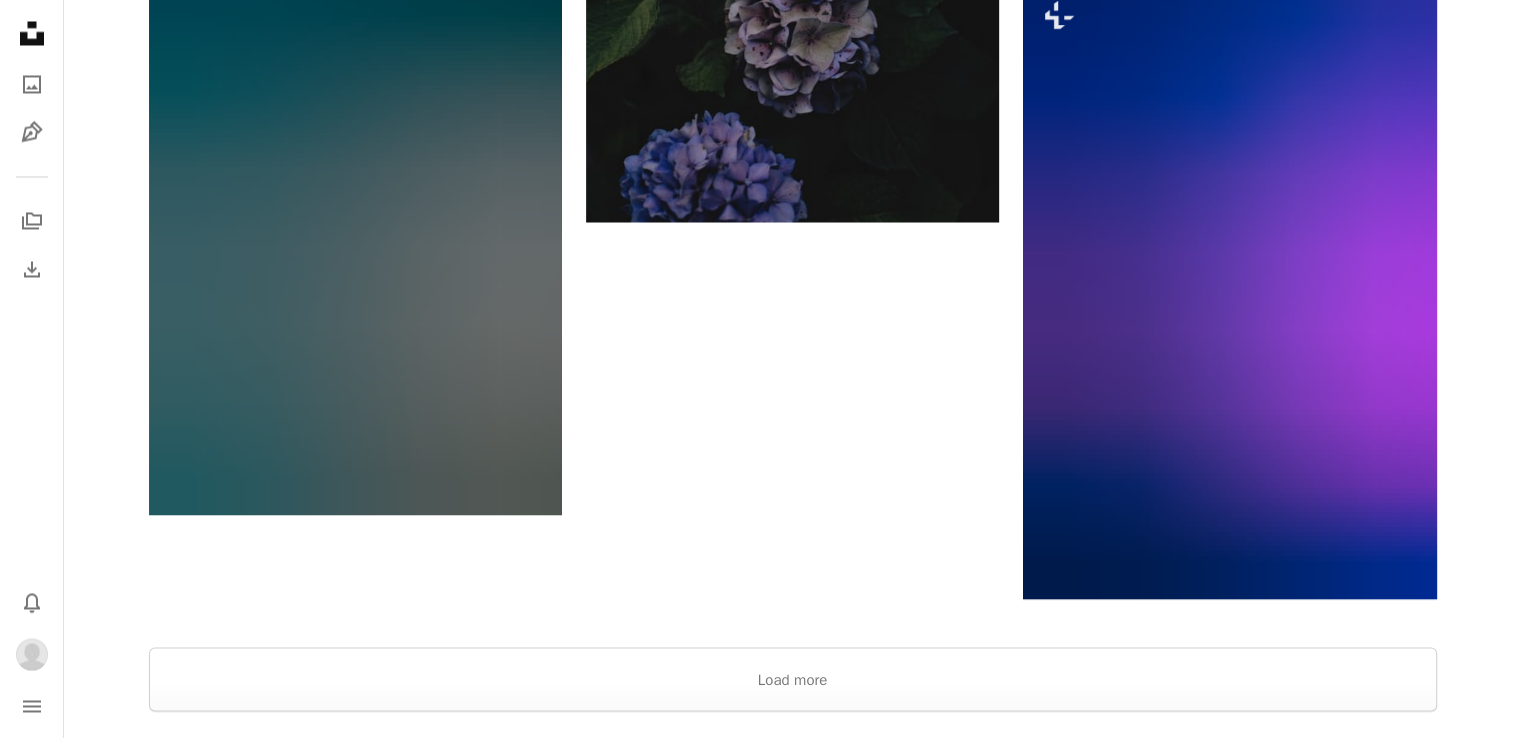 scroll, scrollTop: 3700, scrollLeft: 0, axis: vertical 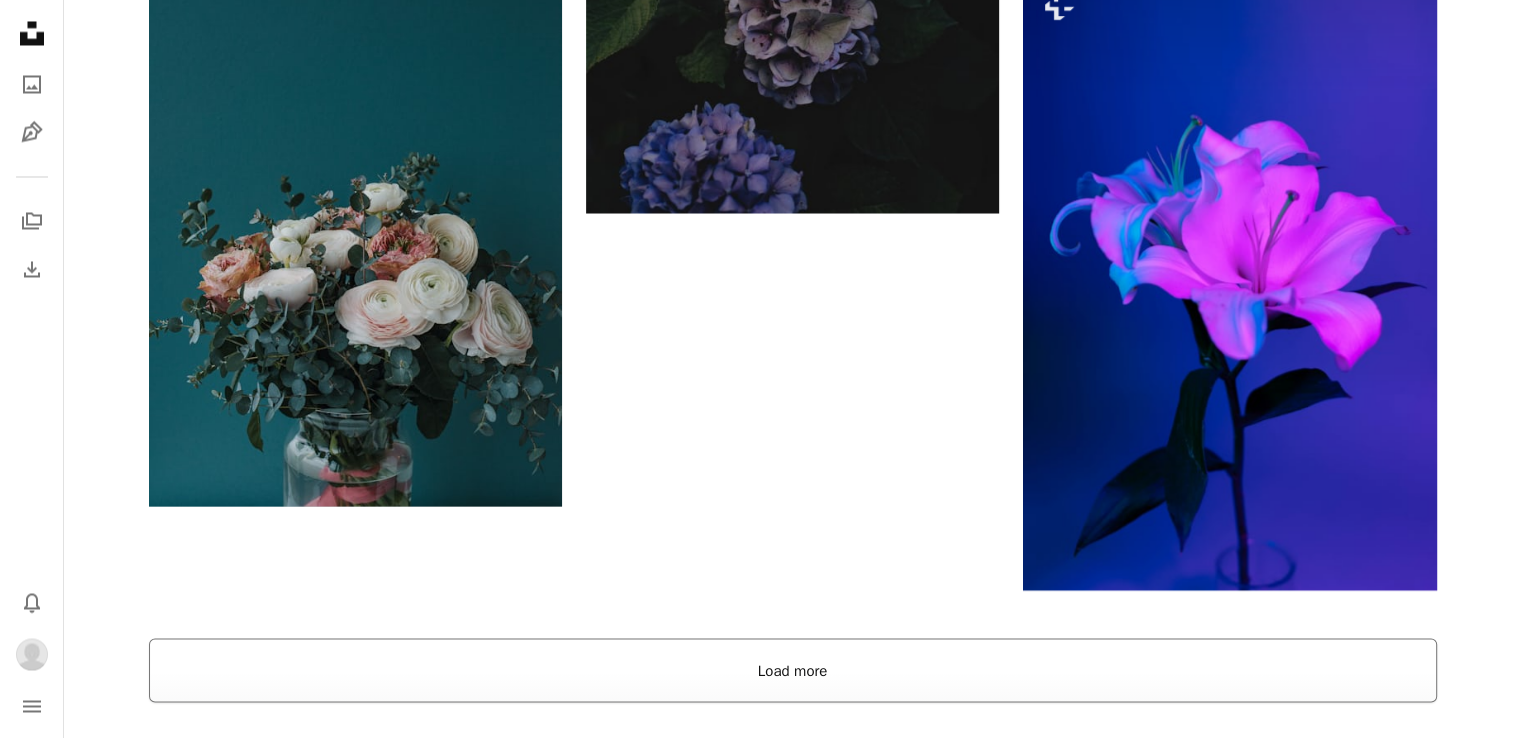 click on "Load more" at bounding box center (793, 670) 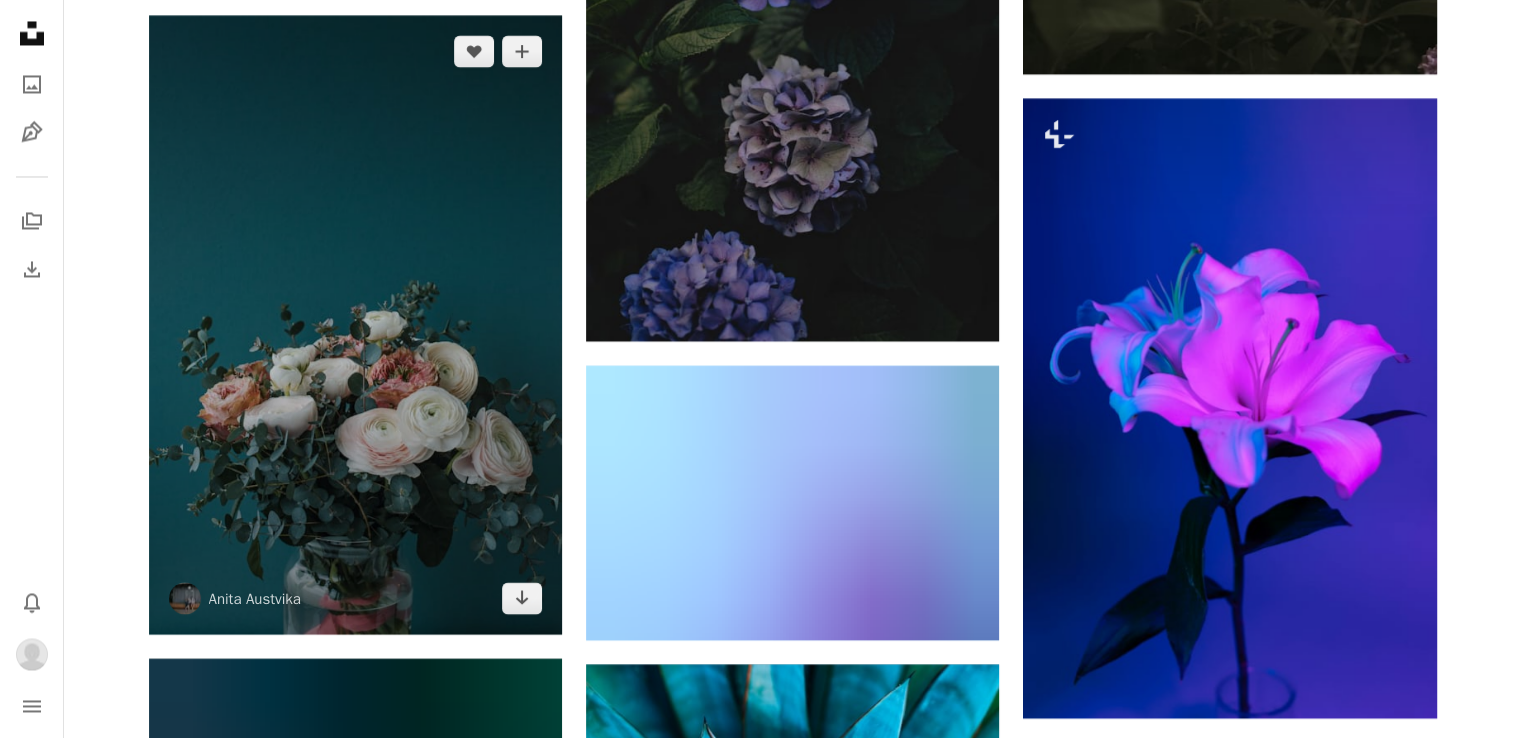 scroll, scrollTop: 3500, scrollLeft: 0, axis: vertical 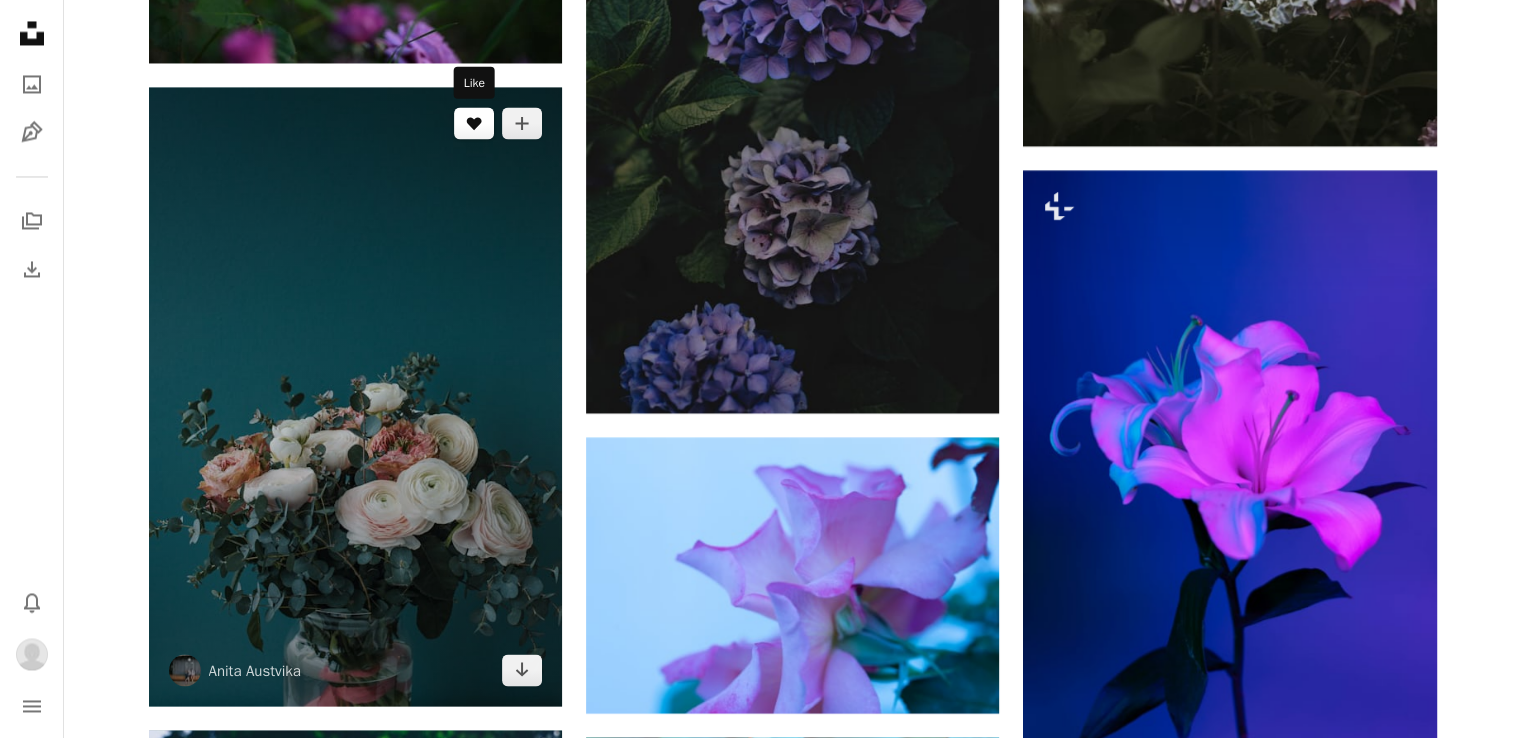 click 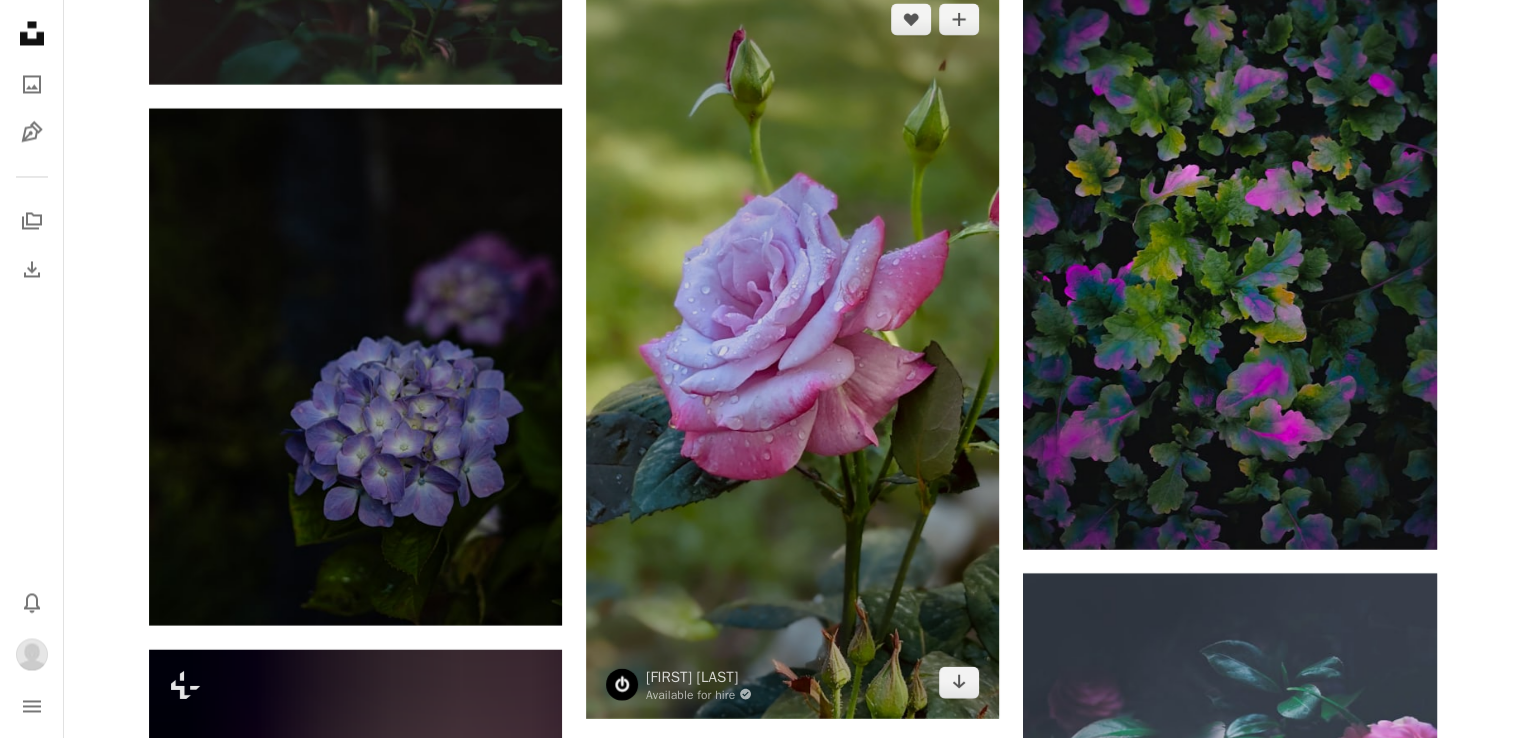 scroll, scrollTop: 18900, scrollLeft: 0, axis: vertical 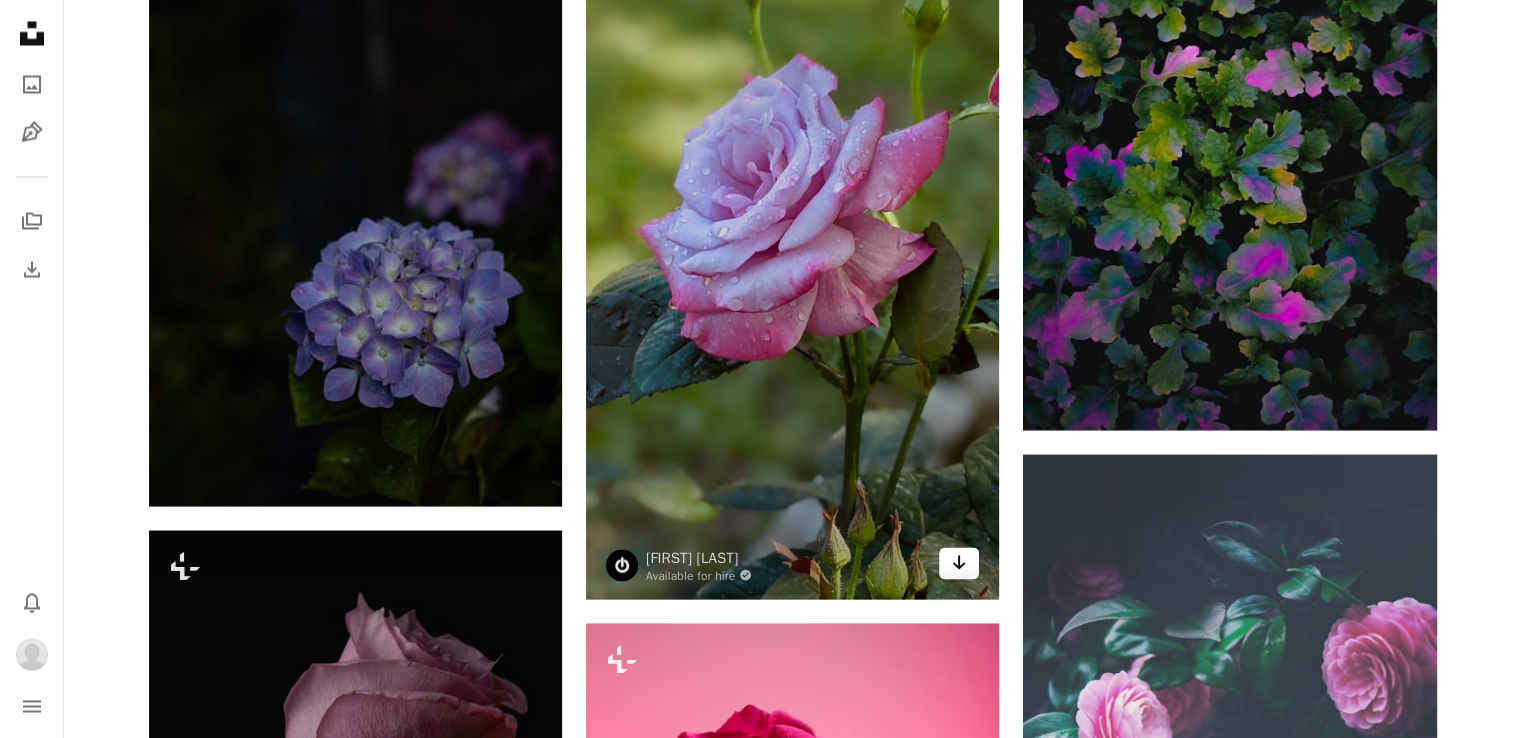 click on "Arrow pointing down" 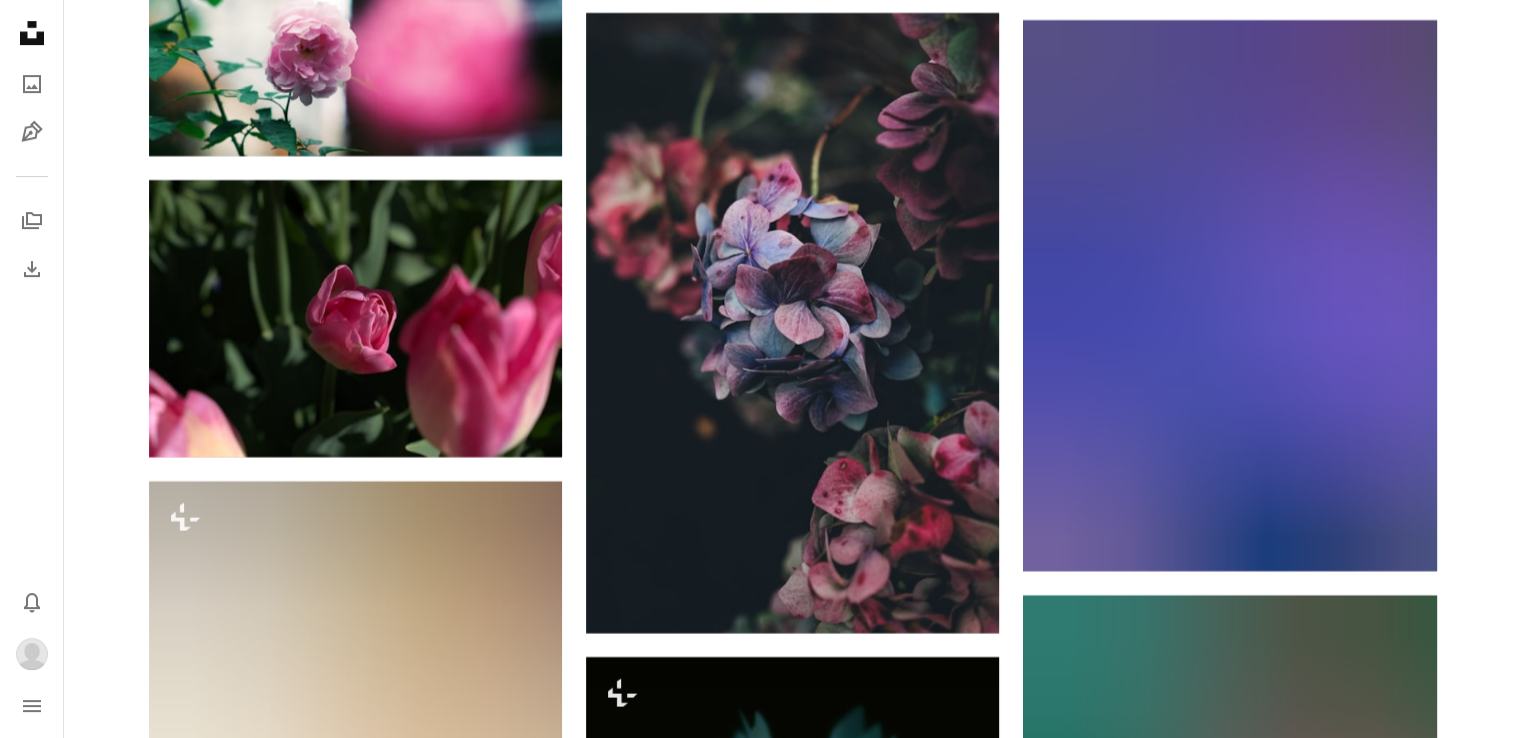 scroll, scrollTop: 31300, scrollLeft: 0, axis: vertical 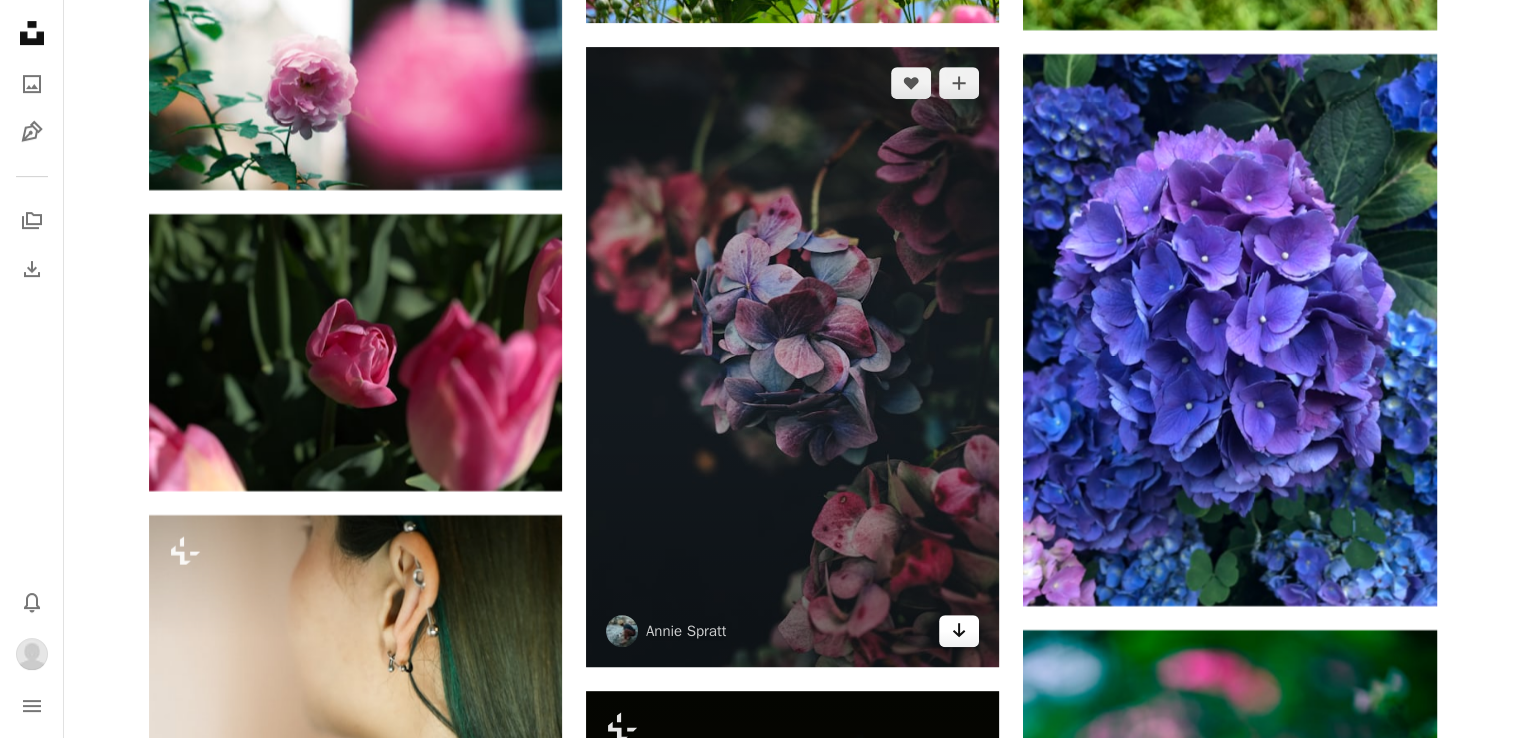 click on "Arrow pointing down" 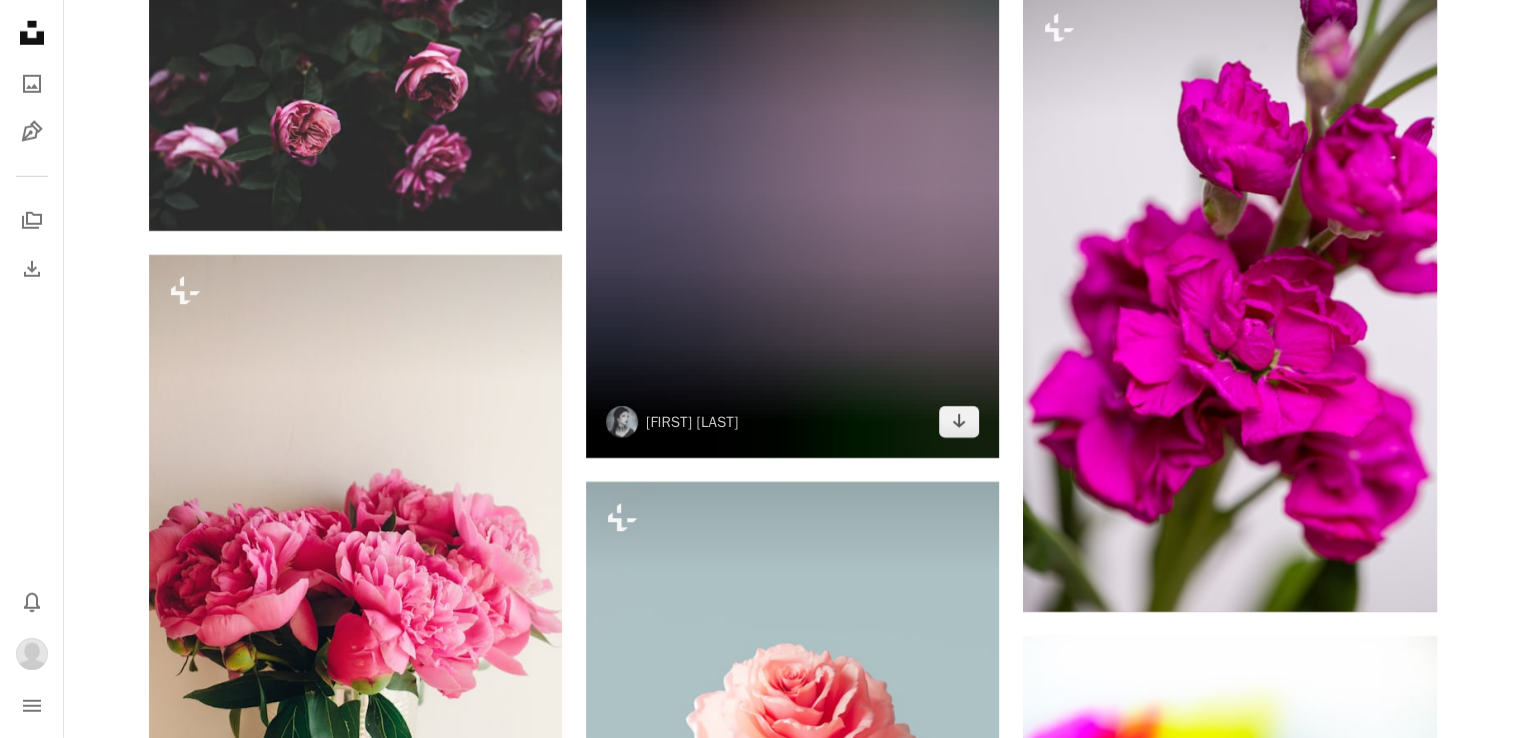 scroll, scrollTop: 36200, scrollLeft: 0, axis: vertical 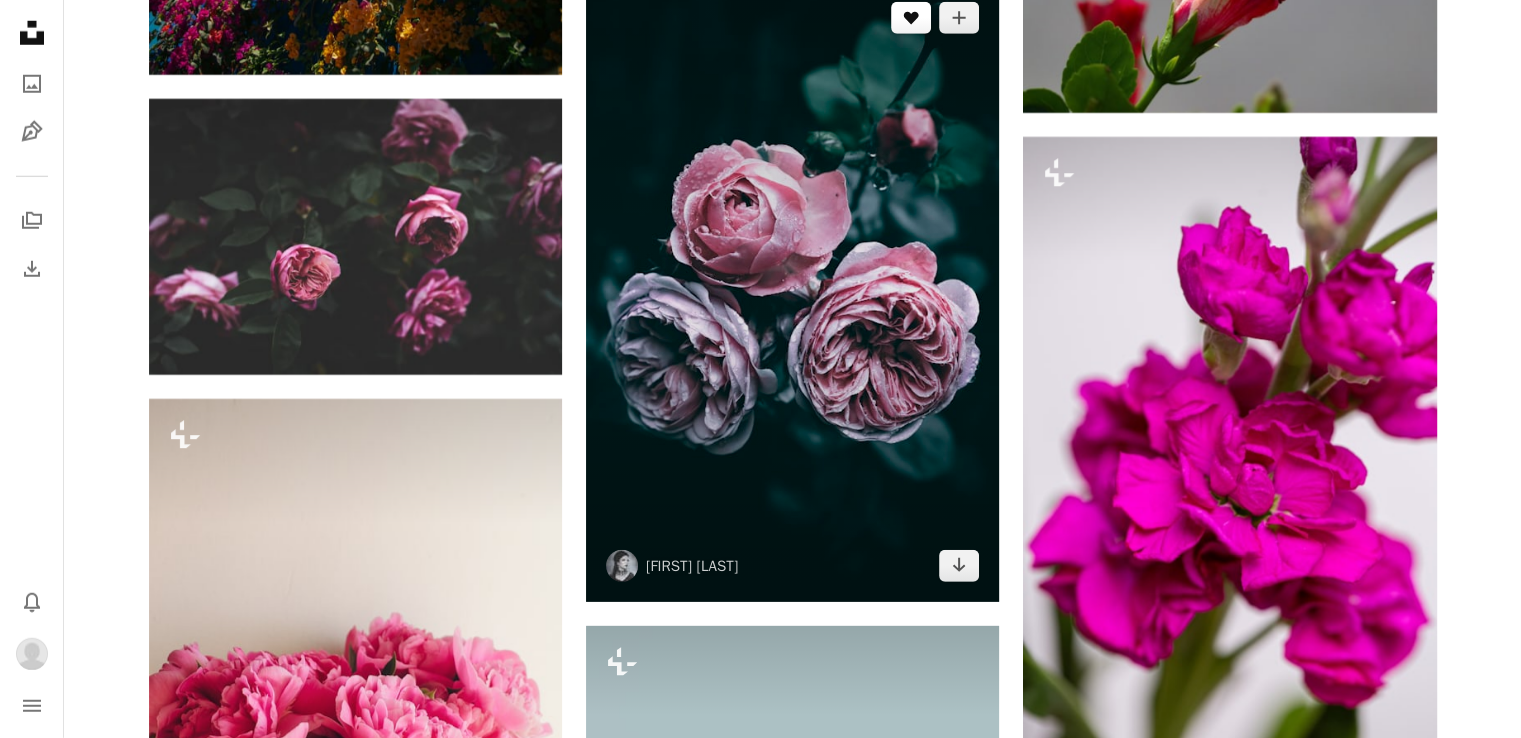 click on "A heart" 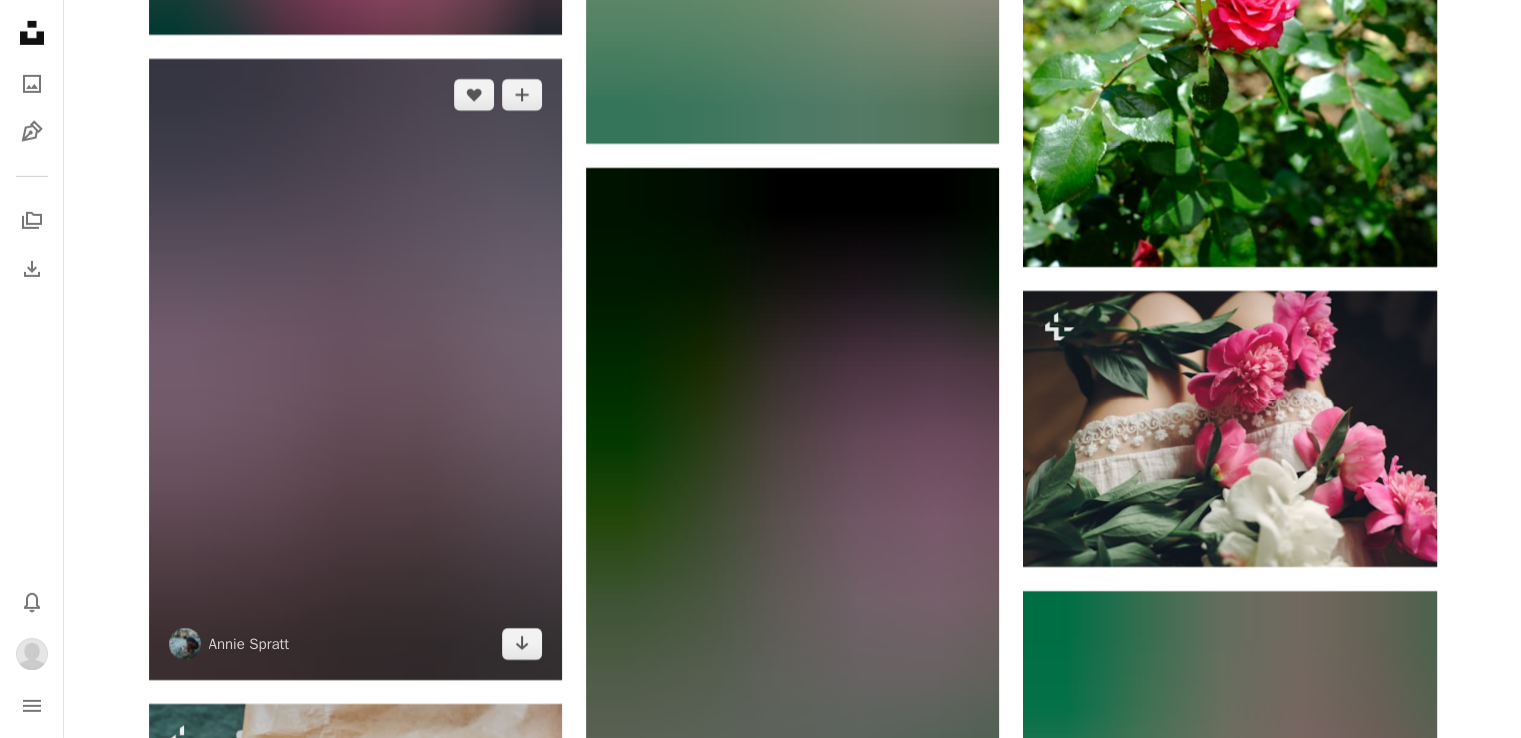 scroll, scrollTop: 59800, scrollLeft: 0, axis: vertical 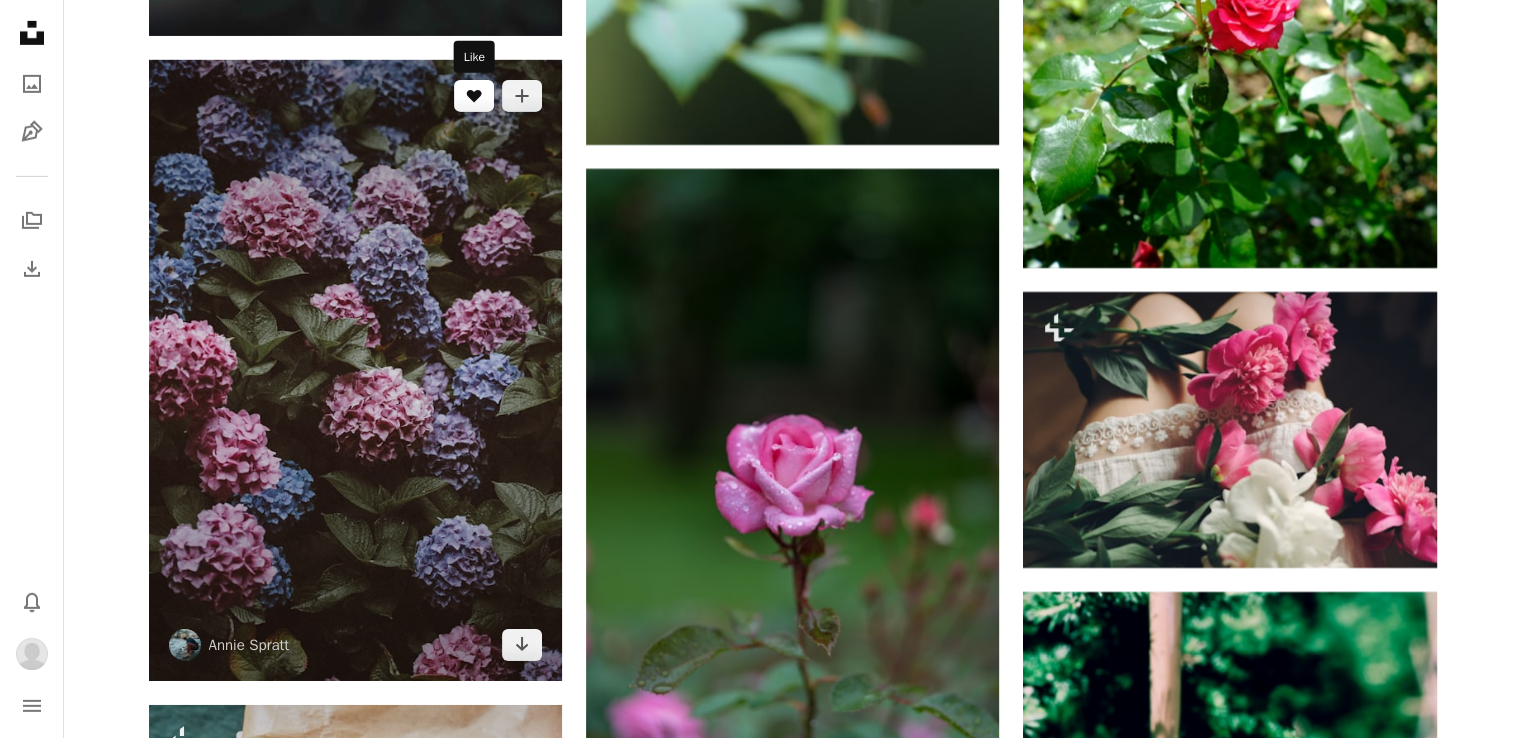 click on "A heart" 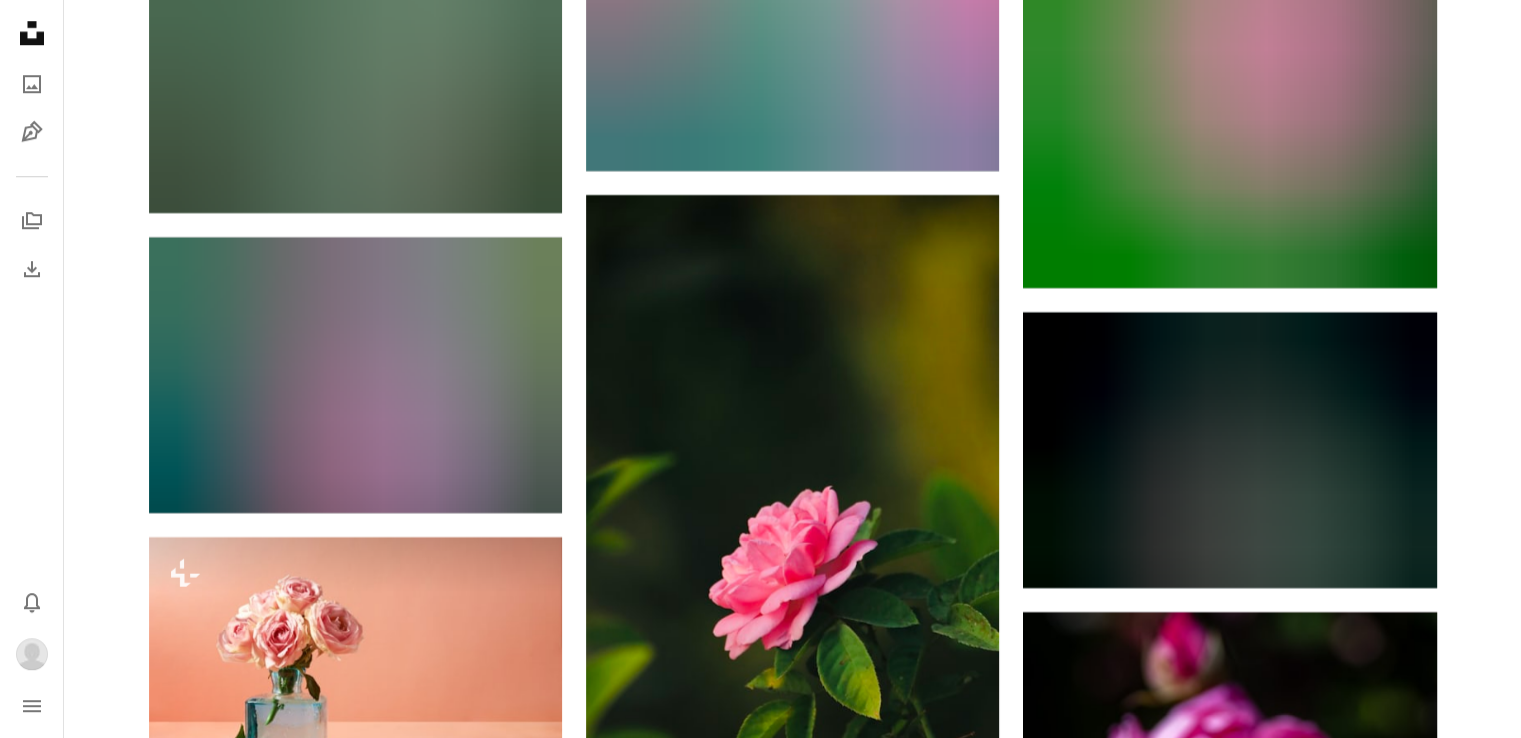 scroll, scrollTop: 70400, scrollLeft: 0, axis: vertical 